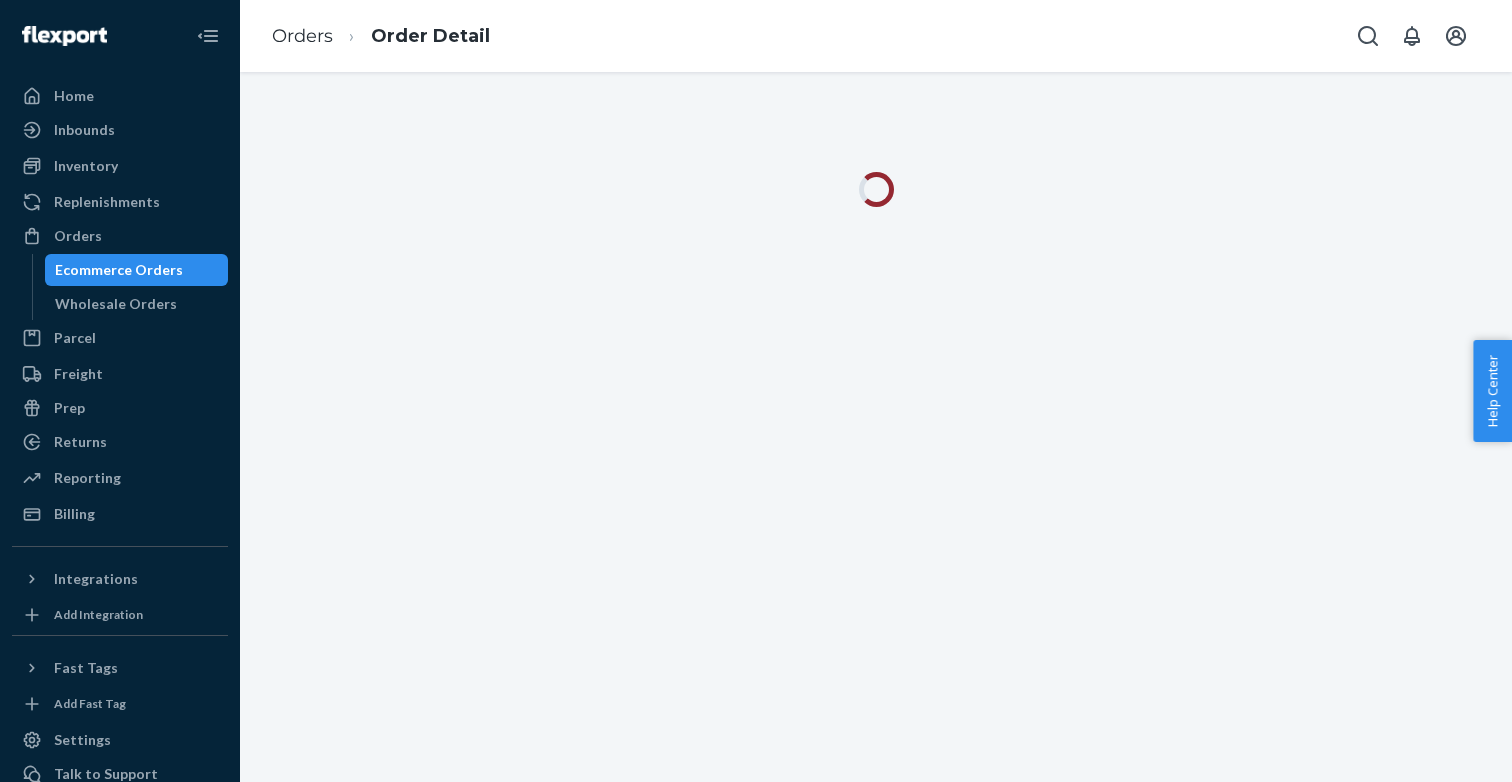 scroll, scrollTop: 0, scrollLeft: 0, axis: both 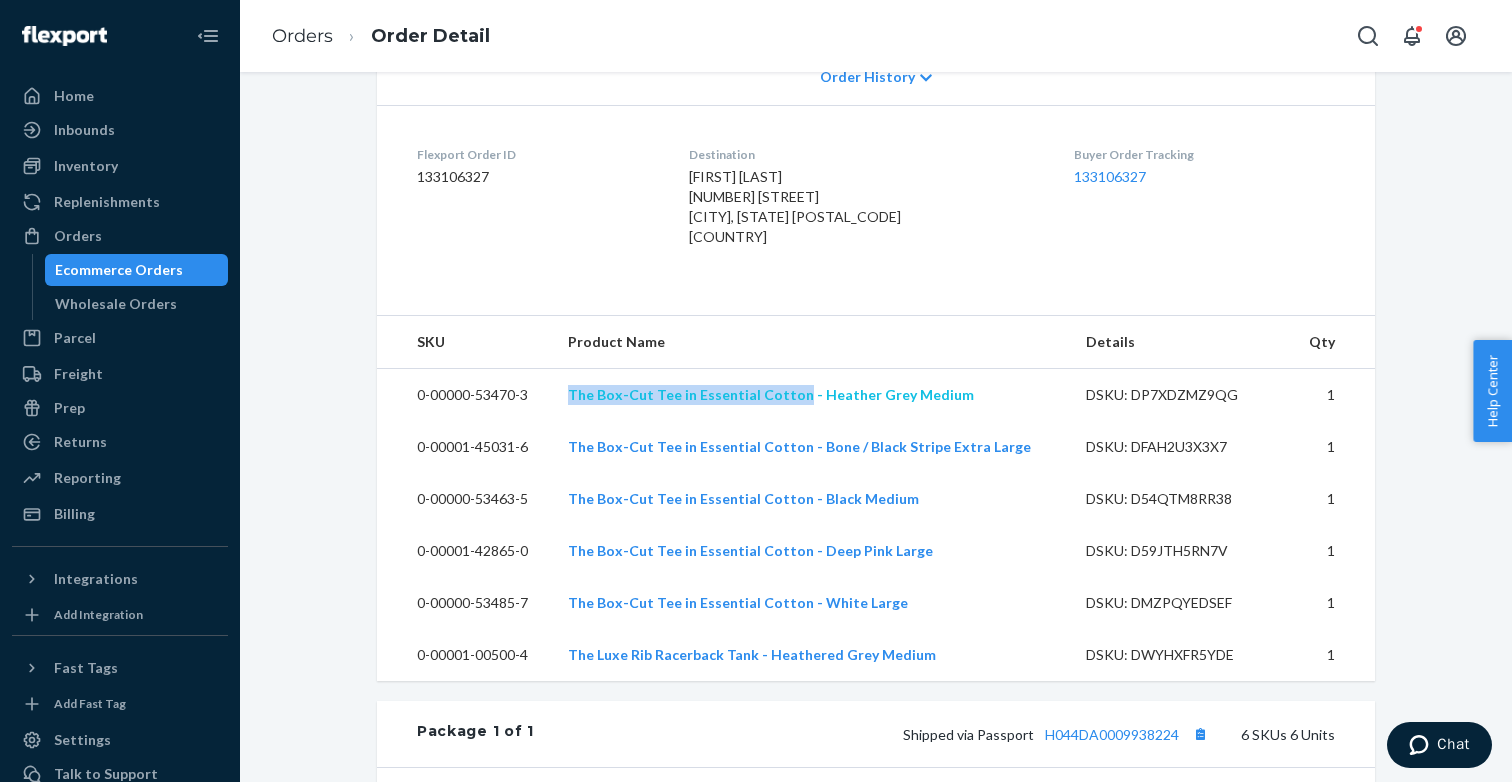 drag, startPoint x: 560, startPoint y: 396, endPoint x: 802, endPoint y: 398, distance: 242.00827 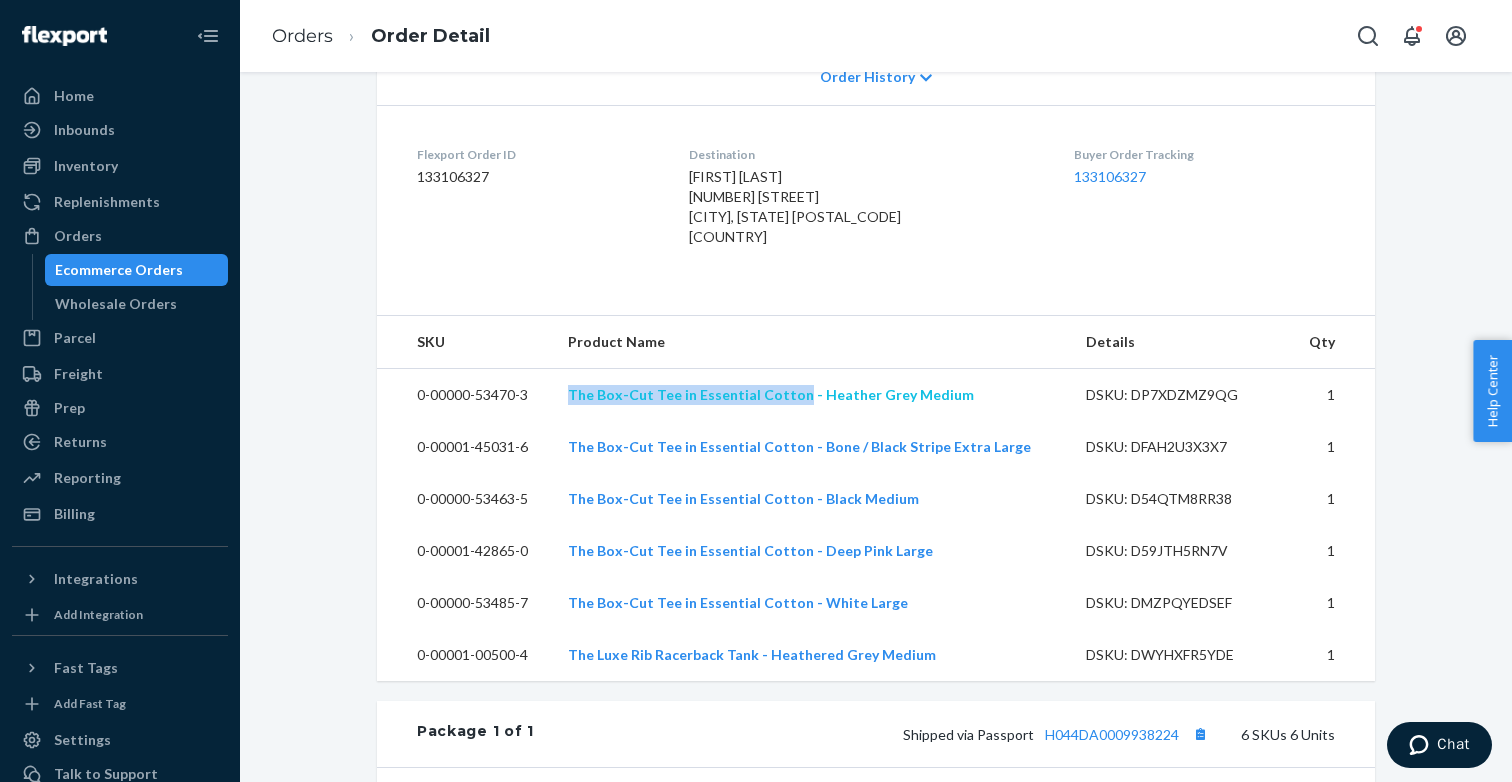 click on "0-00000-53470-3 The Box-Cut Tee in Essential Cotton - Heather Grey Medium DSKU: DP7XDZMZ9QG 1" at bounding box center [876, 394] 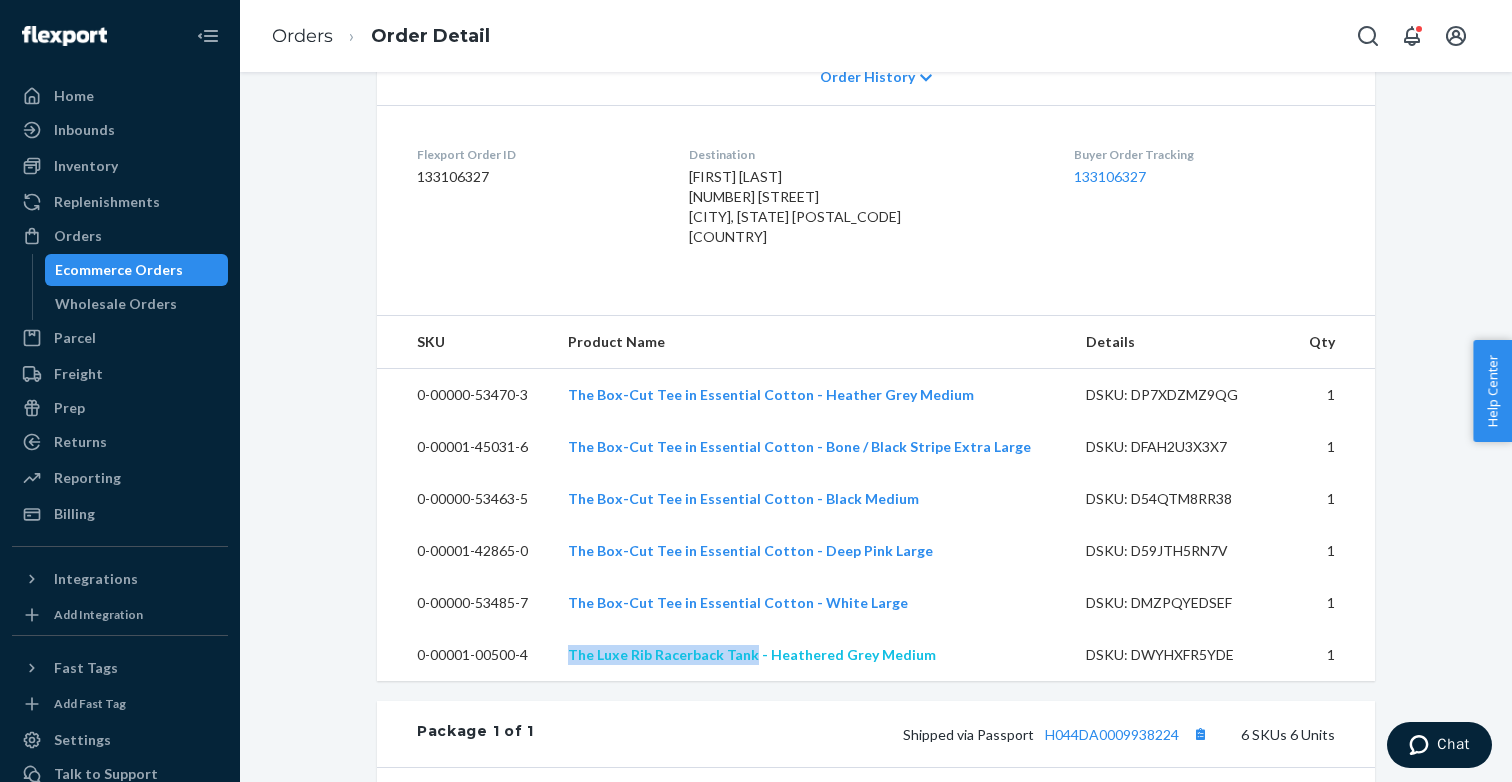 drag, startPoint x: 572, startPoint y: 652, endPoint x: 757, endPoint y: 652, distance: 185 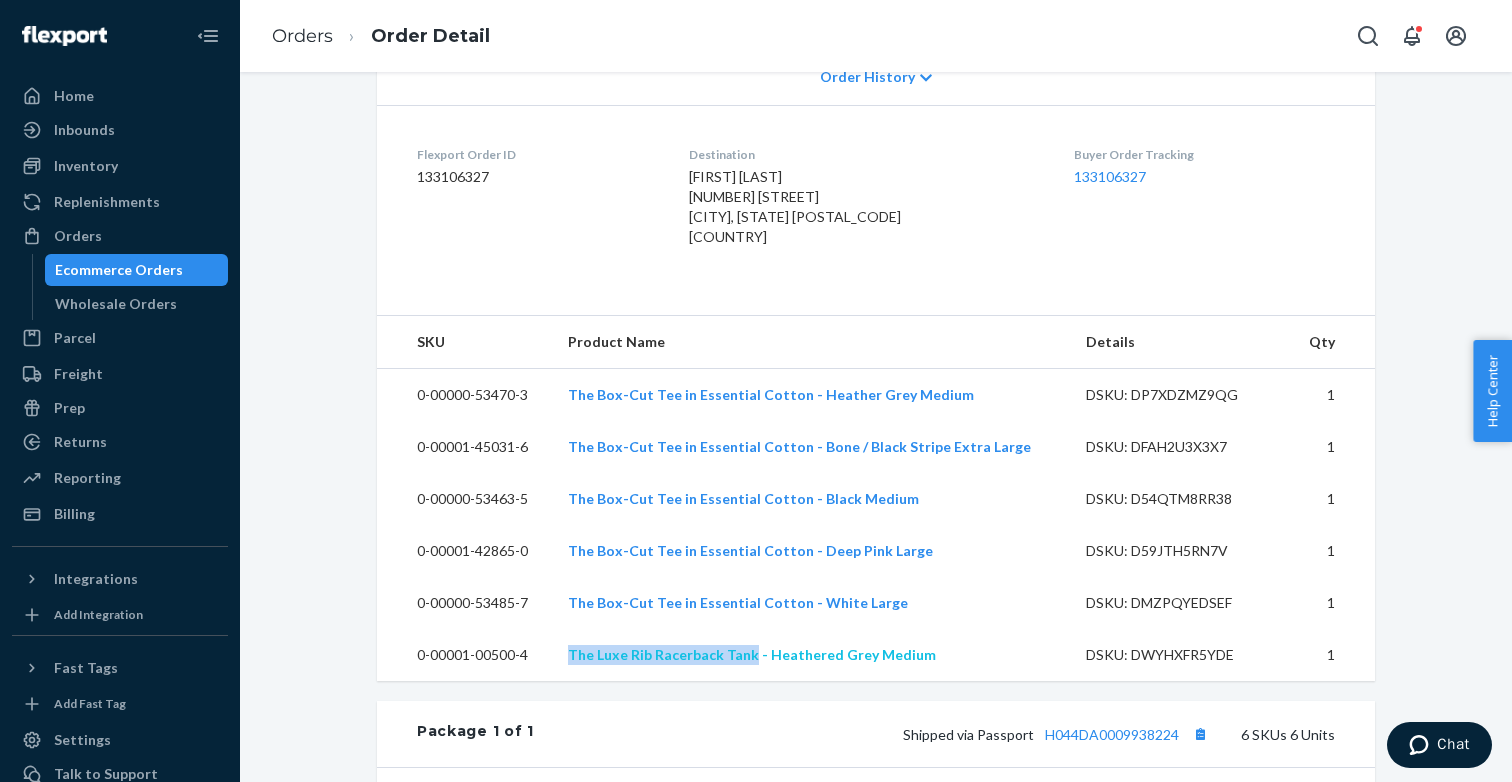 click on "The Luxe Rib Racerback Tank - Heathered Grey Medium" at bounding box center (811, 655) 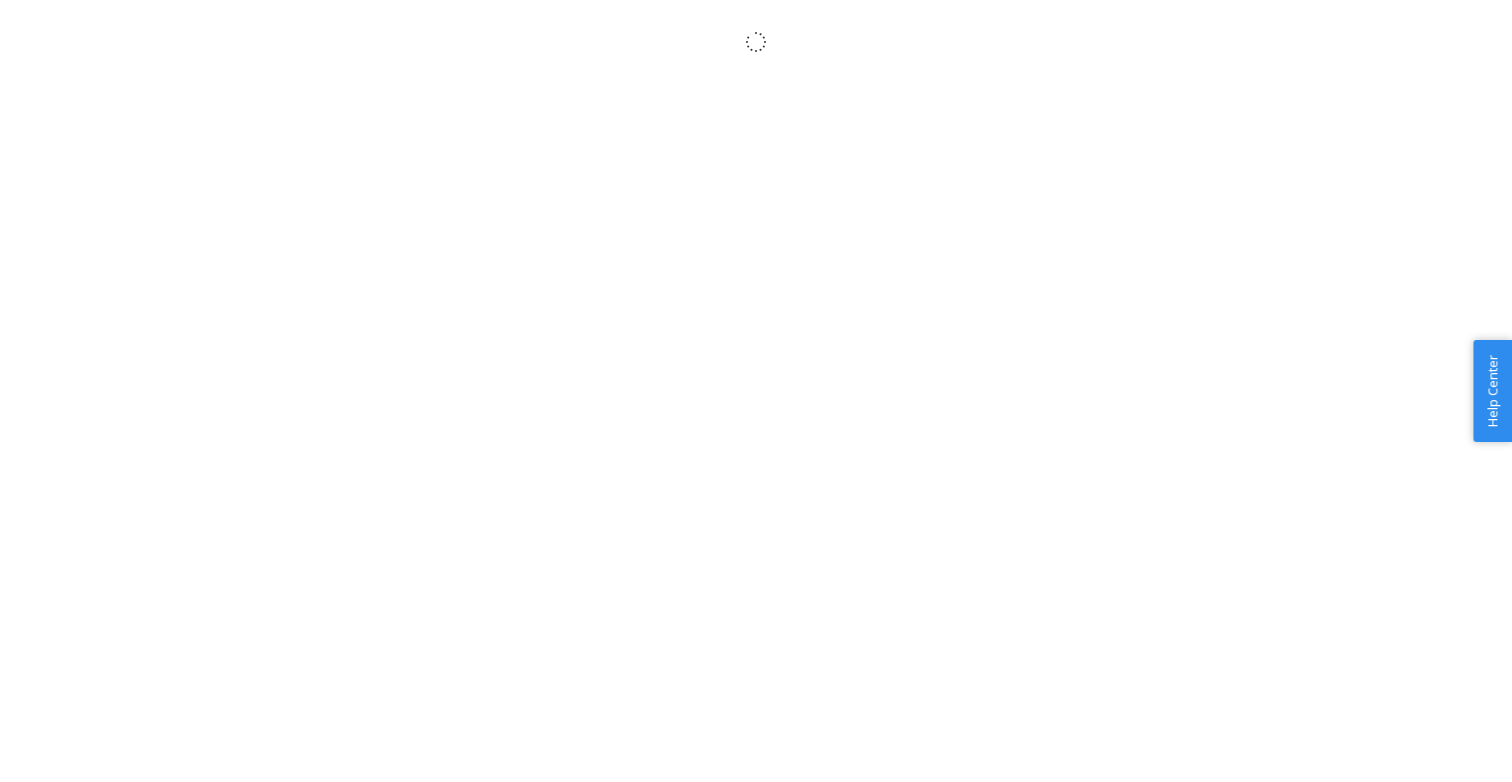 scroll, scrollTop: 0, scrollLeft: 0, axis: both 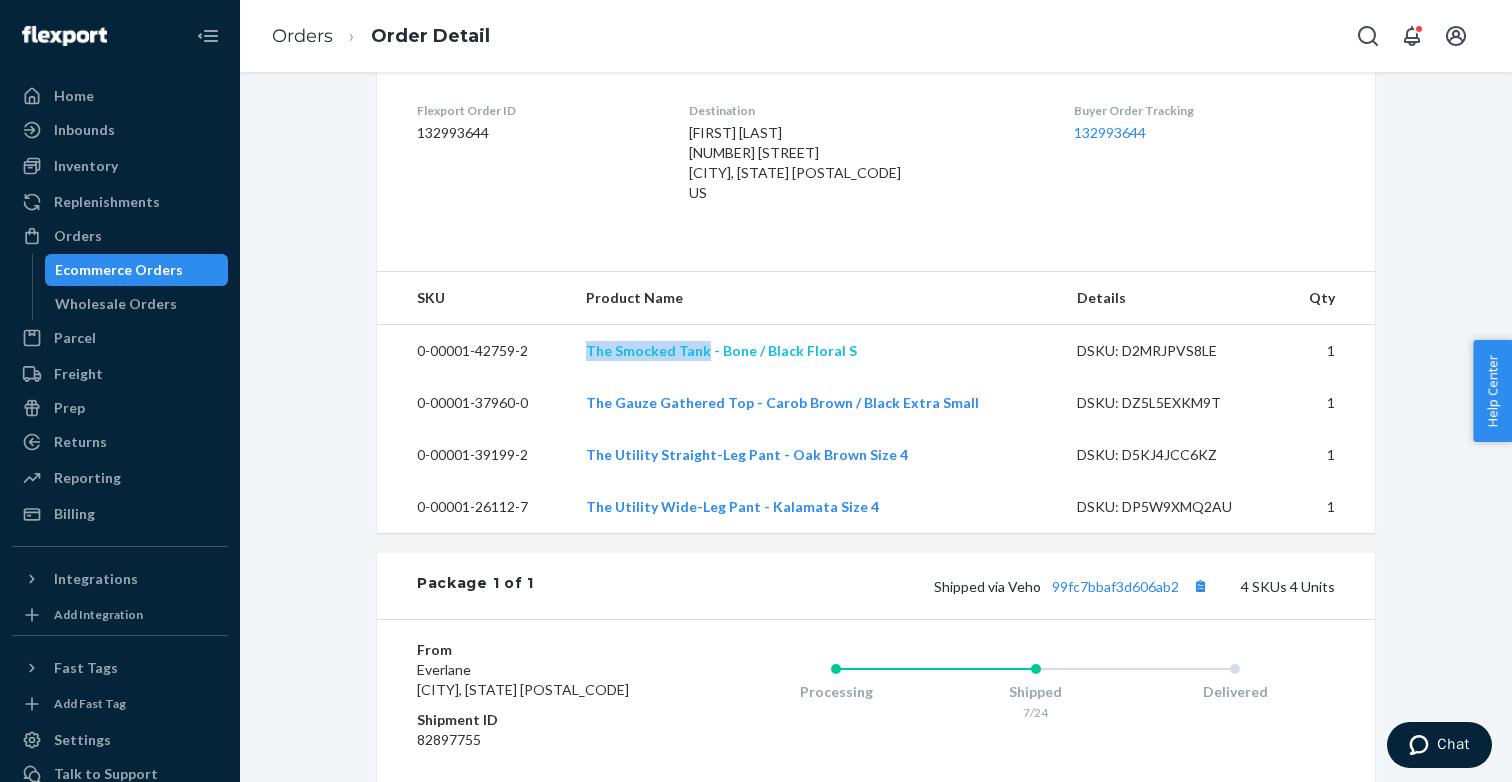 drag, startPoint x: 584, startPoint y: 353, endPoint x: 710, endPoint y: 353, distance: 126 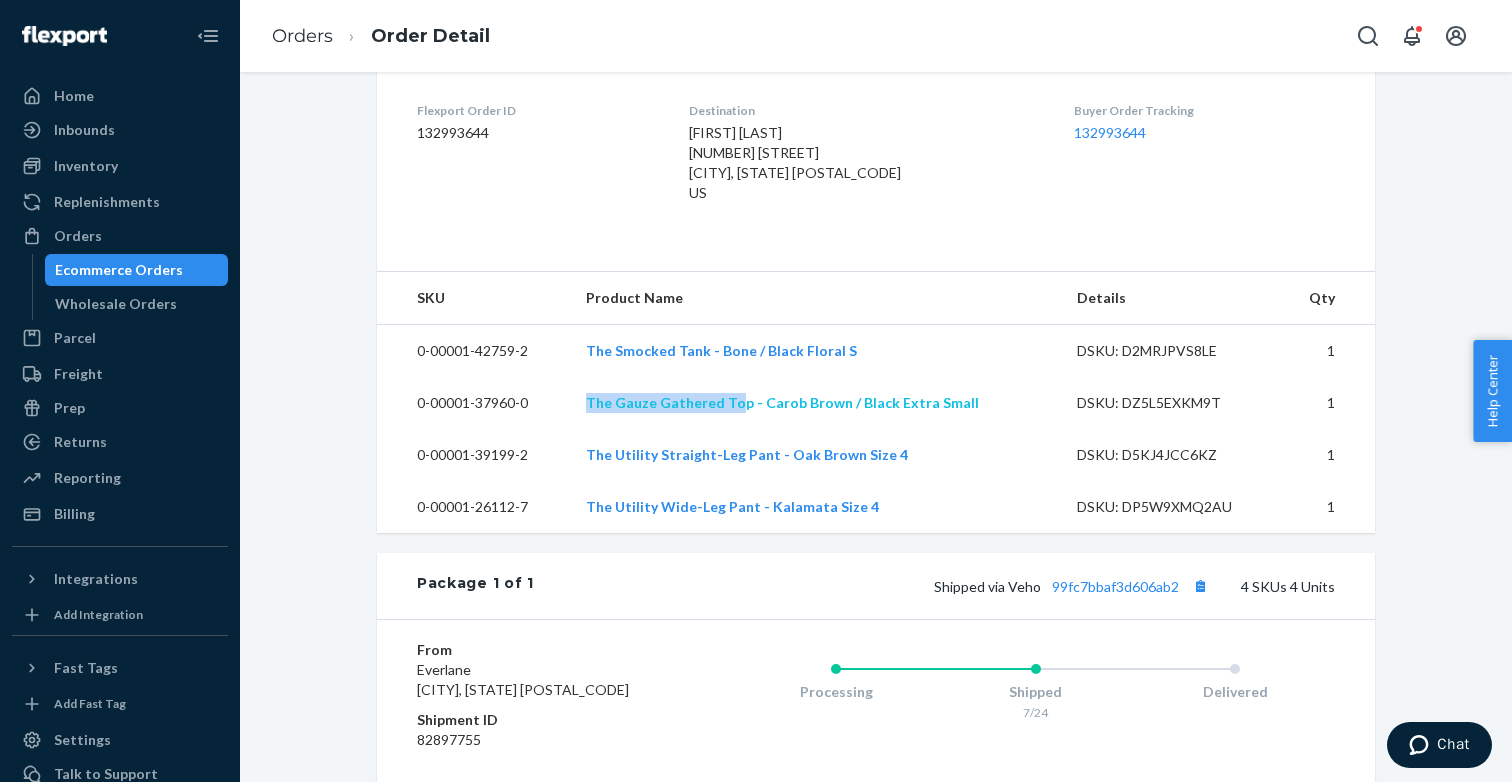 drag, startPoint x: 578, startPoint y: 400, endPoint x: 745, endPoint y: 397, distance: 167.02695 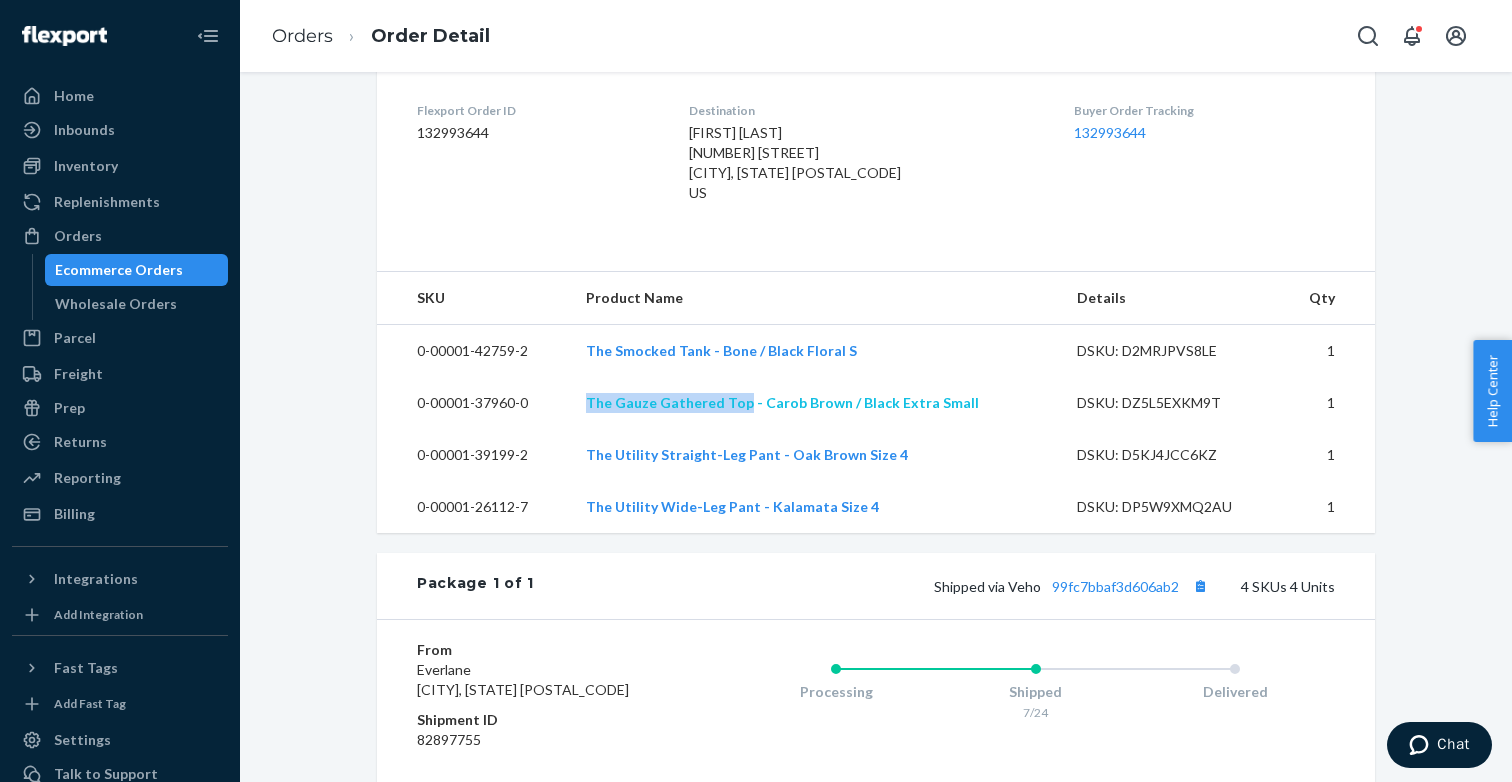 copy on "The Gauze Gathered Top" 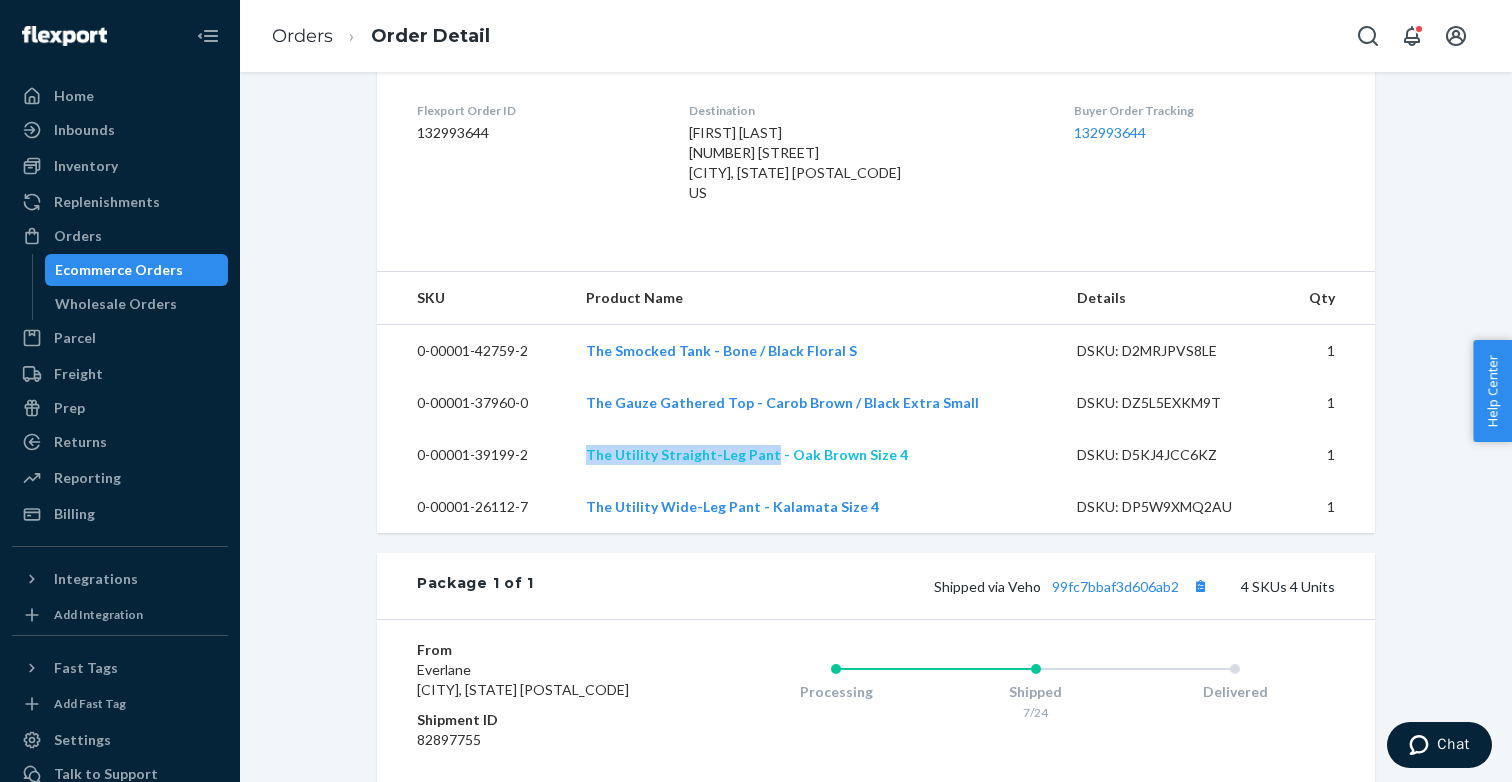 drag, startPoint x: 585, startPoint y: 448, endPoint x: 773, endPoint y: 457, distance: 188.2153 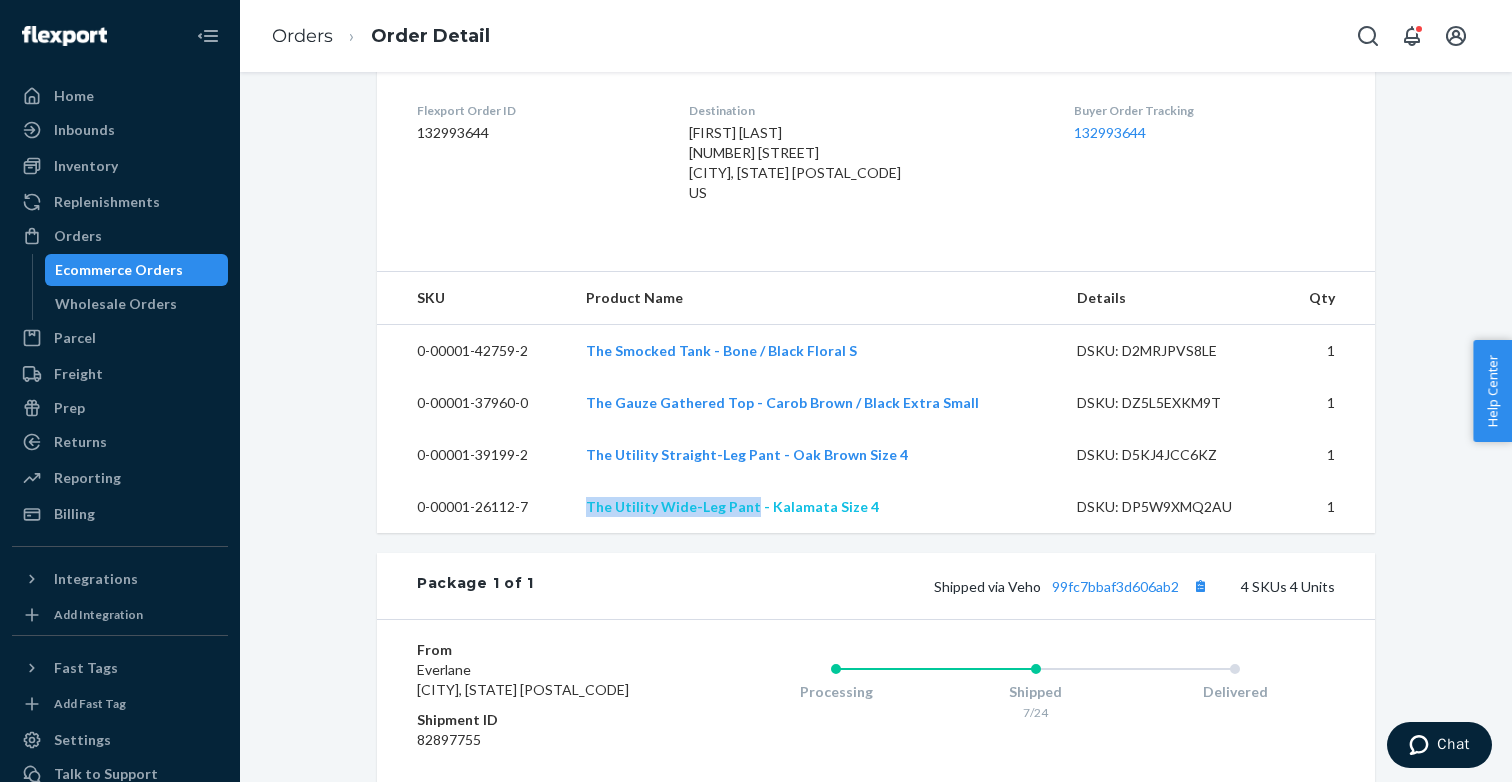 drag, startPoint x: 585, startPoint y: 508, endPoint x: 757, endPoint y: 509, distance: 172.00291 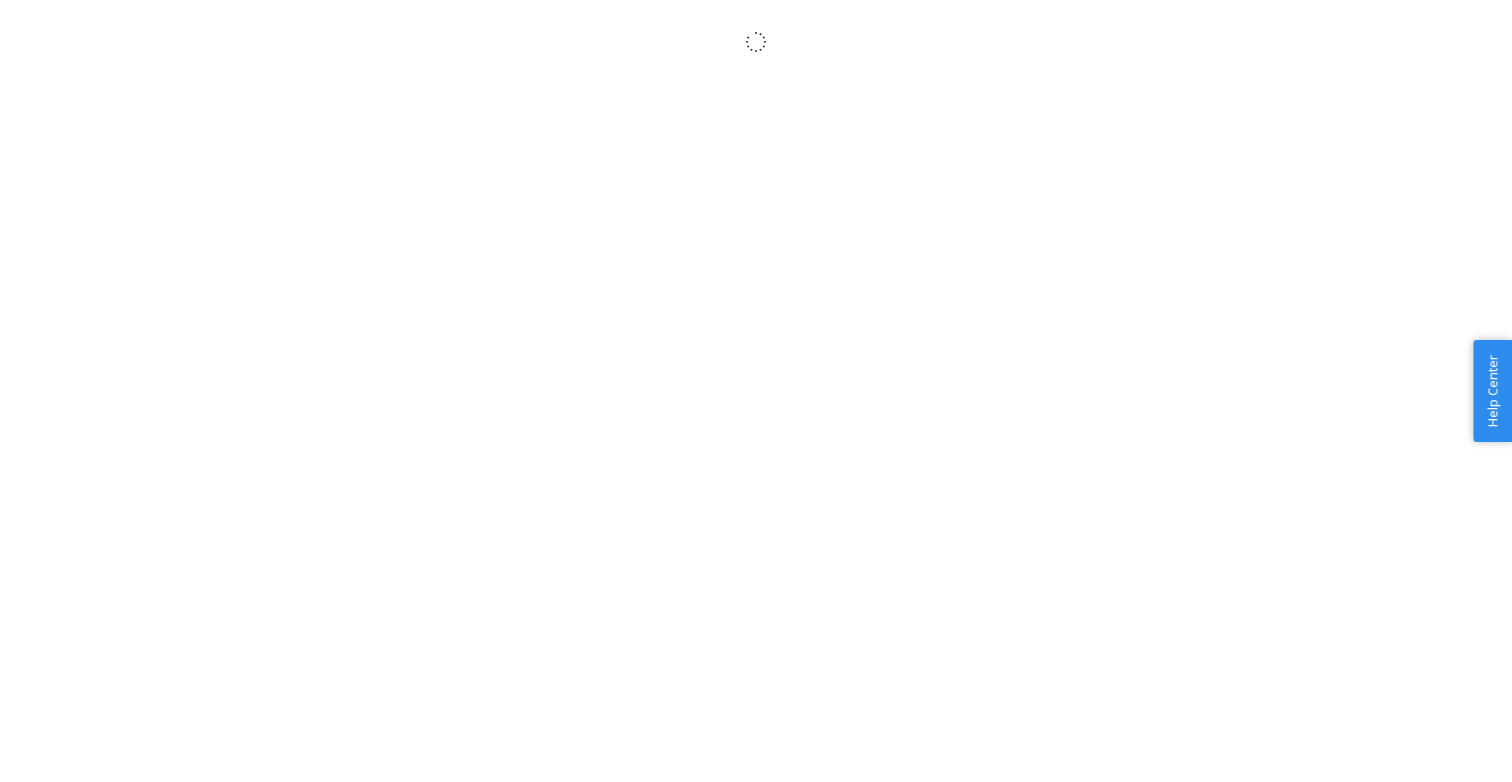 scroll, scrollTop: 0, scrollLeft: 0, axis: both 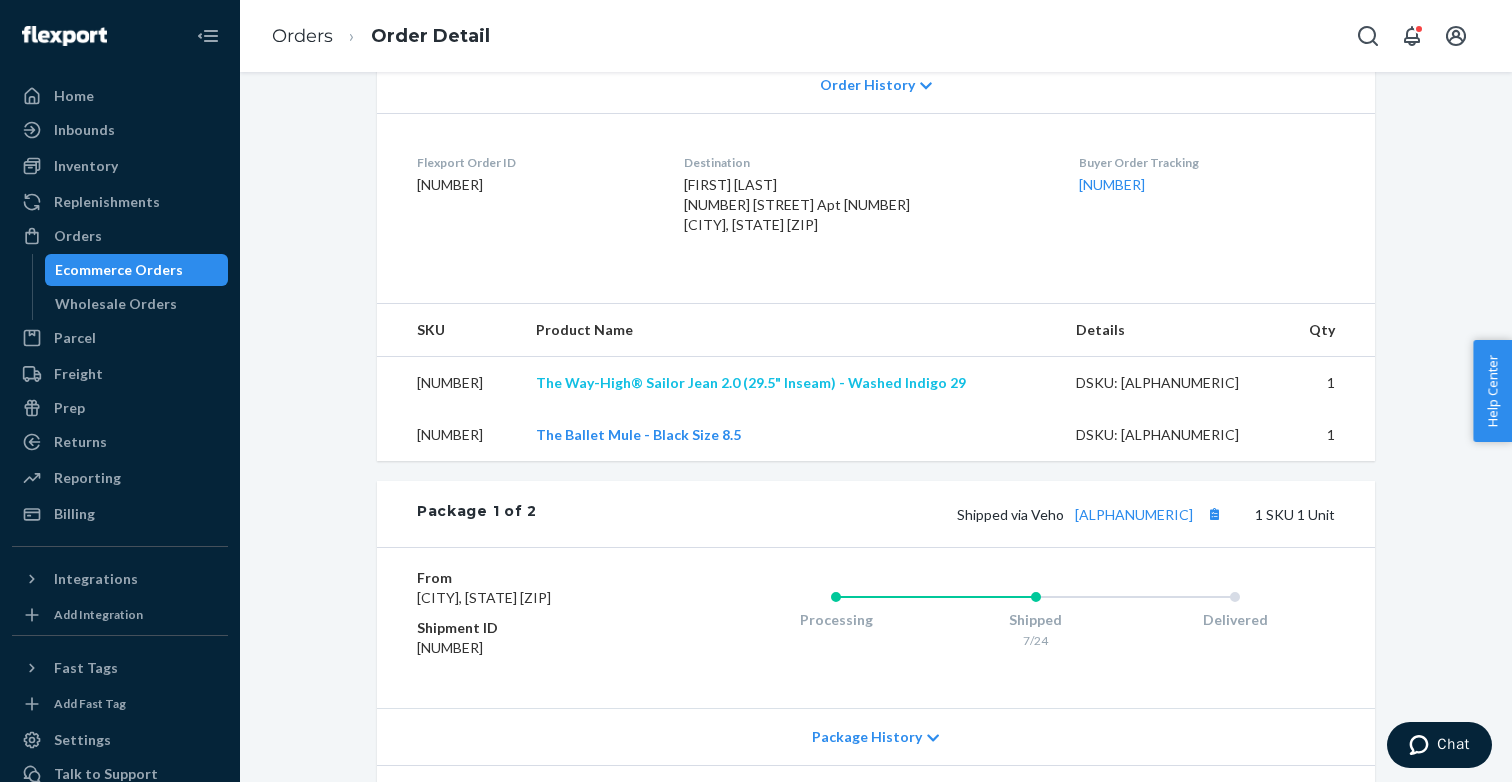 drag, startPoint x: 551, startPoint y: 384, endPoint x: 781, endPoint y: 384, distance: 230 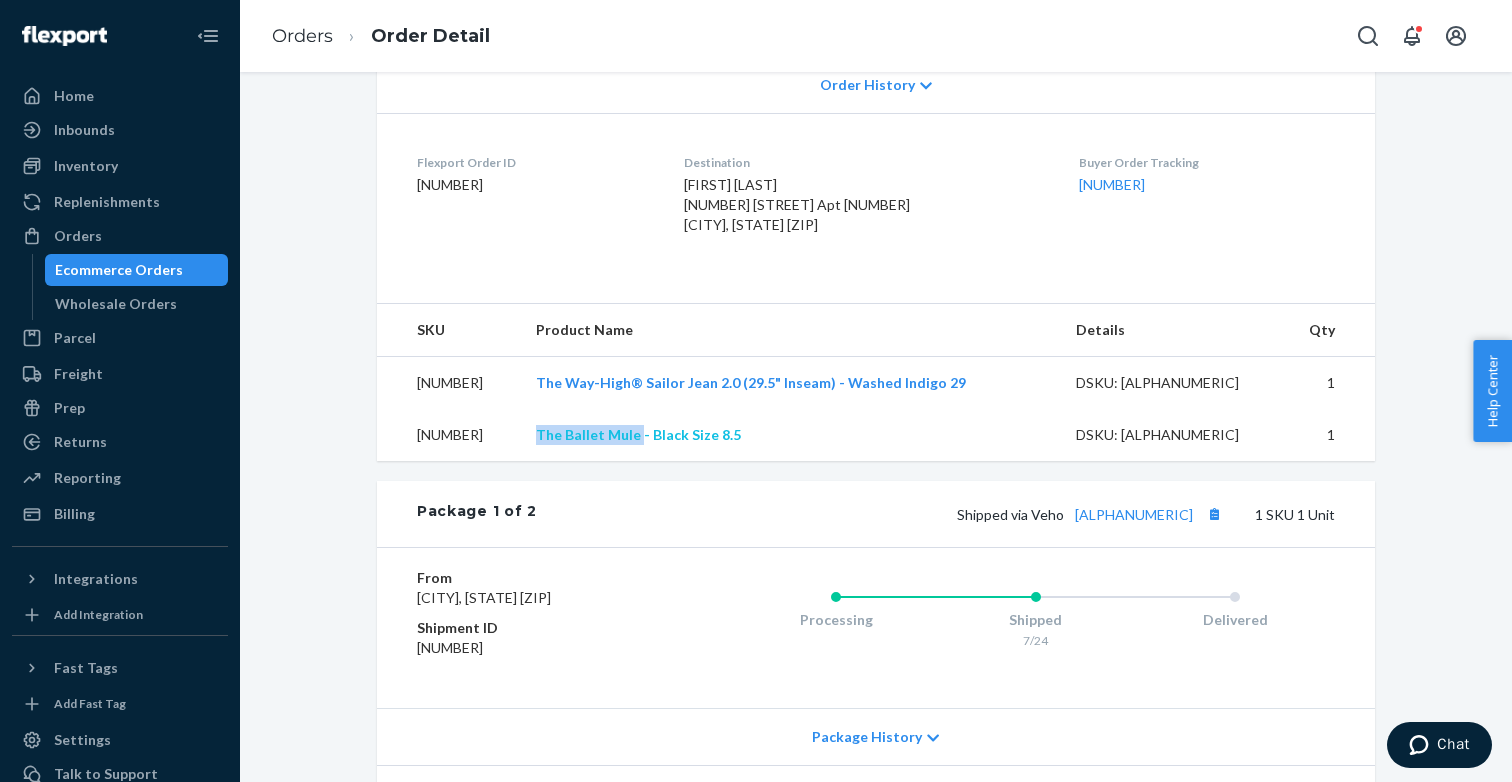drag, startPoint x: 570, startPoint y: 438, endPoint x: 683, endPoint y: 438, distance: 113 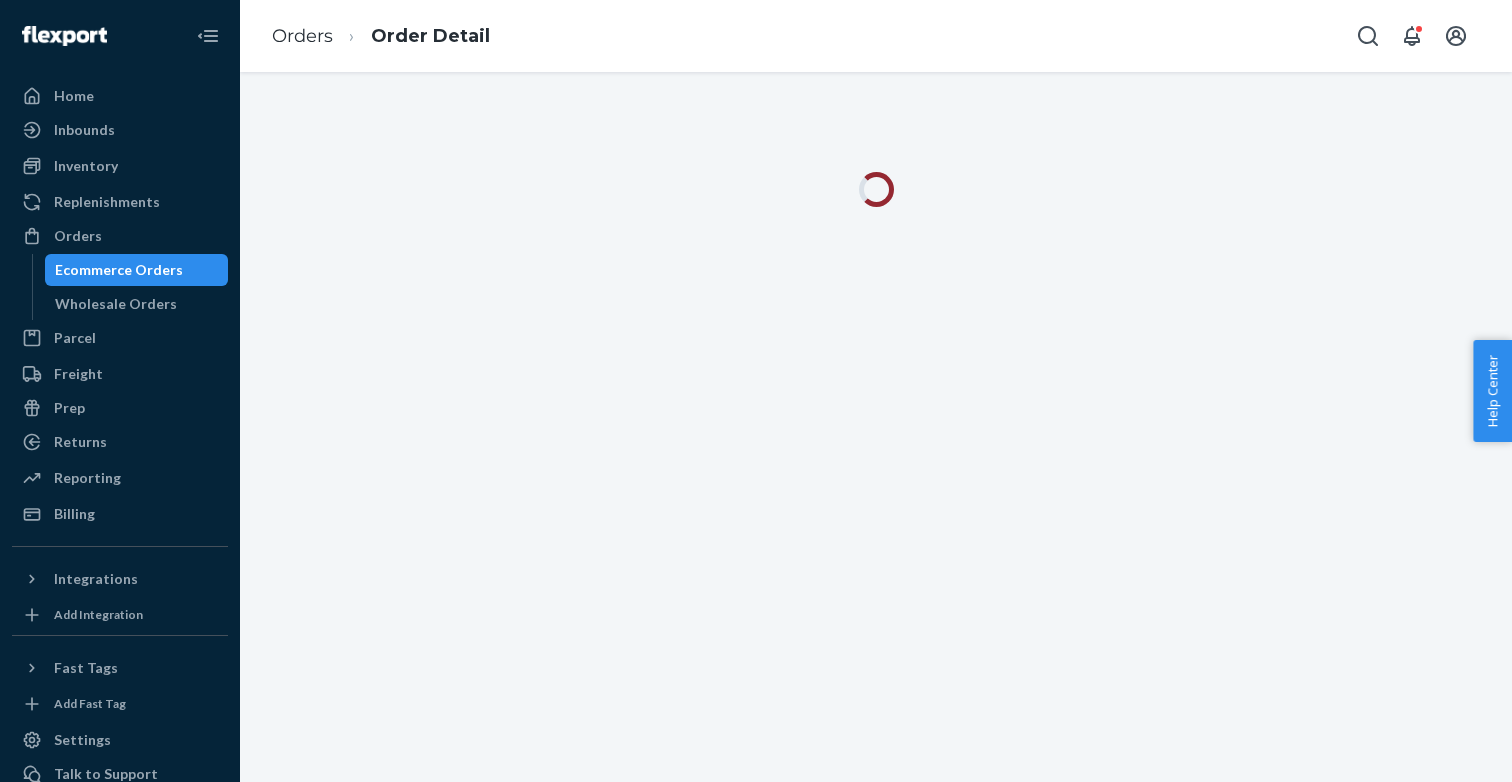 scroll, scrollTop: 0, scrollLeft: 0, axis: both 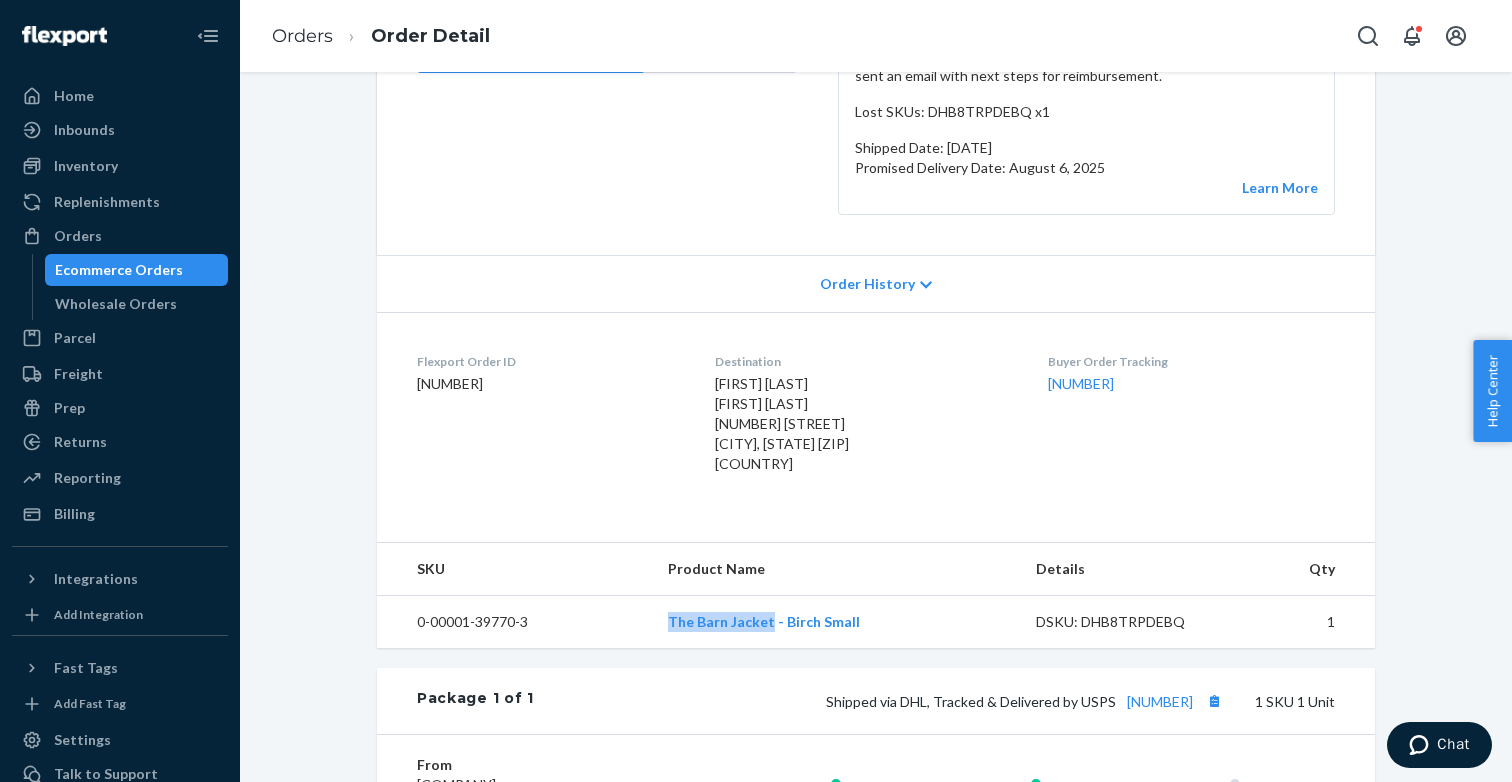 drag, startPoint x: 666, startPoint y: 630, endPoint x: 776, endPoint y: 630, distance: 110 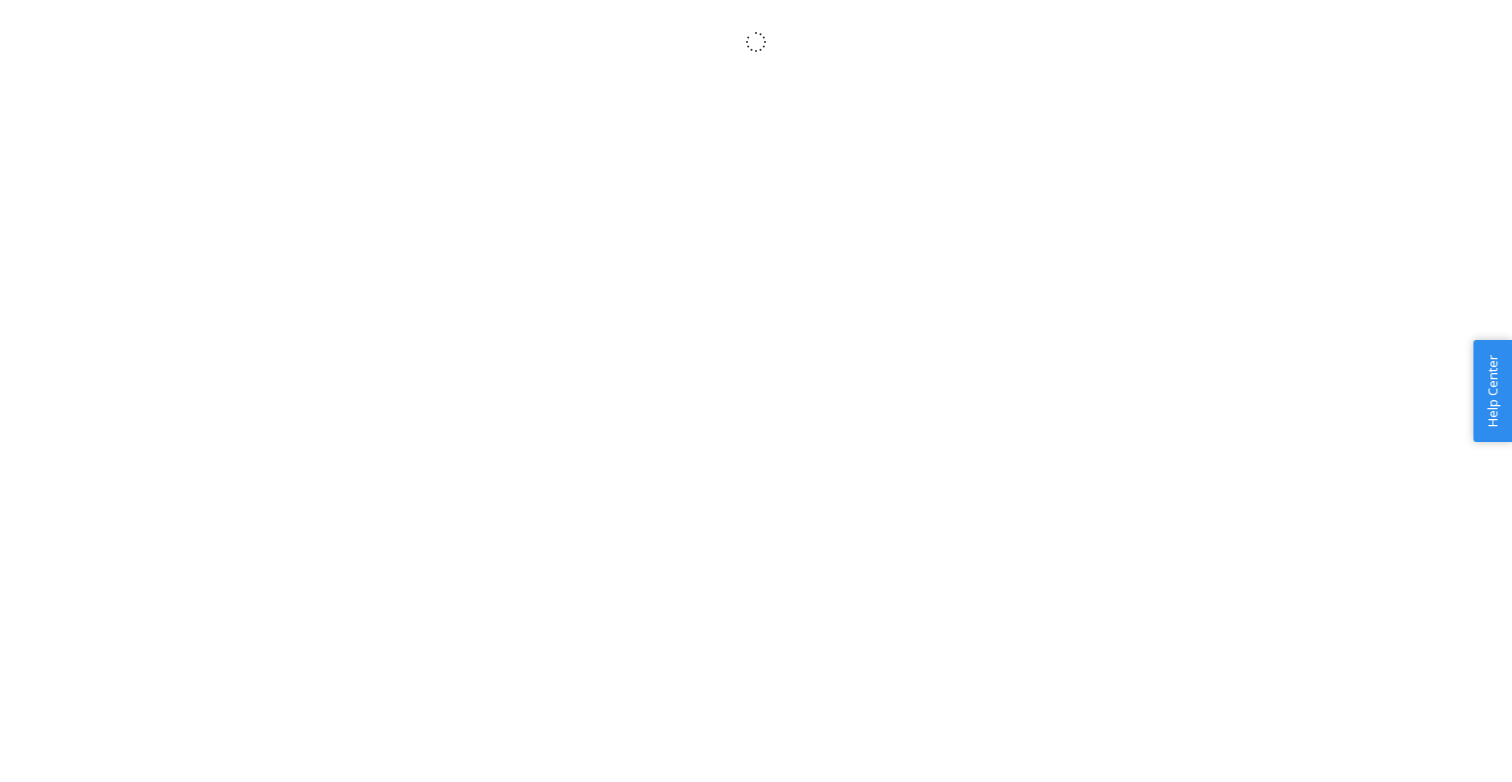 scroll, scrollTop: 0, scrollLeft: 0, axis: both 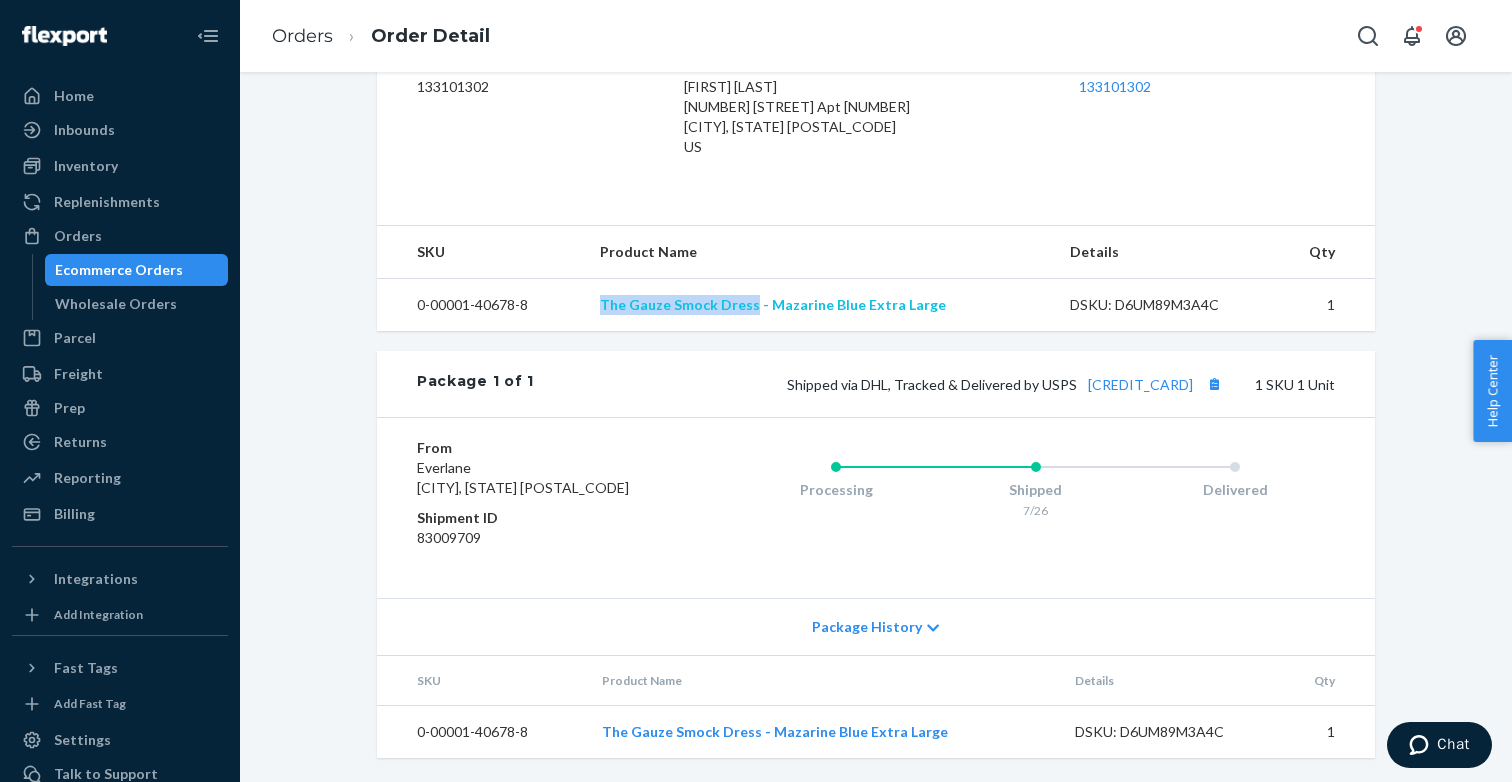 drag, startPoint x: 667, startPoint y: 302, endPoint x: 755, endPoint y: 304, distance: 88.02273 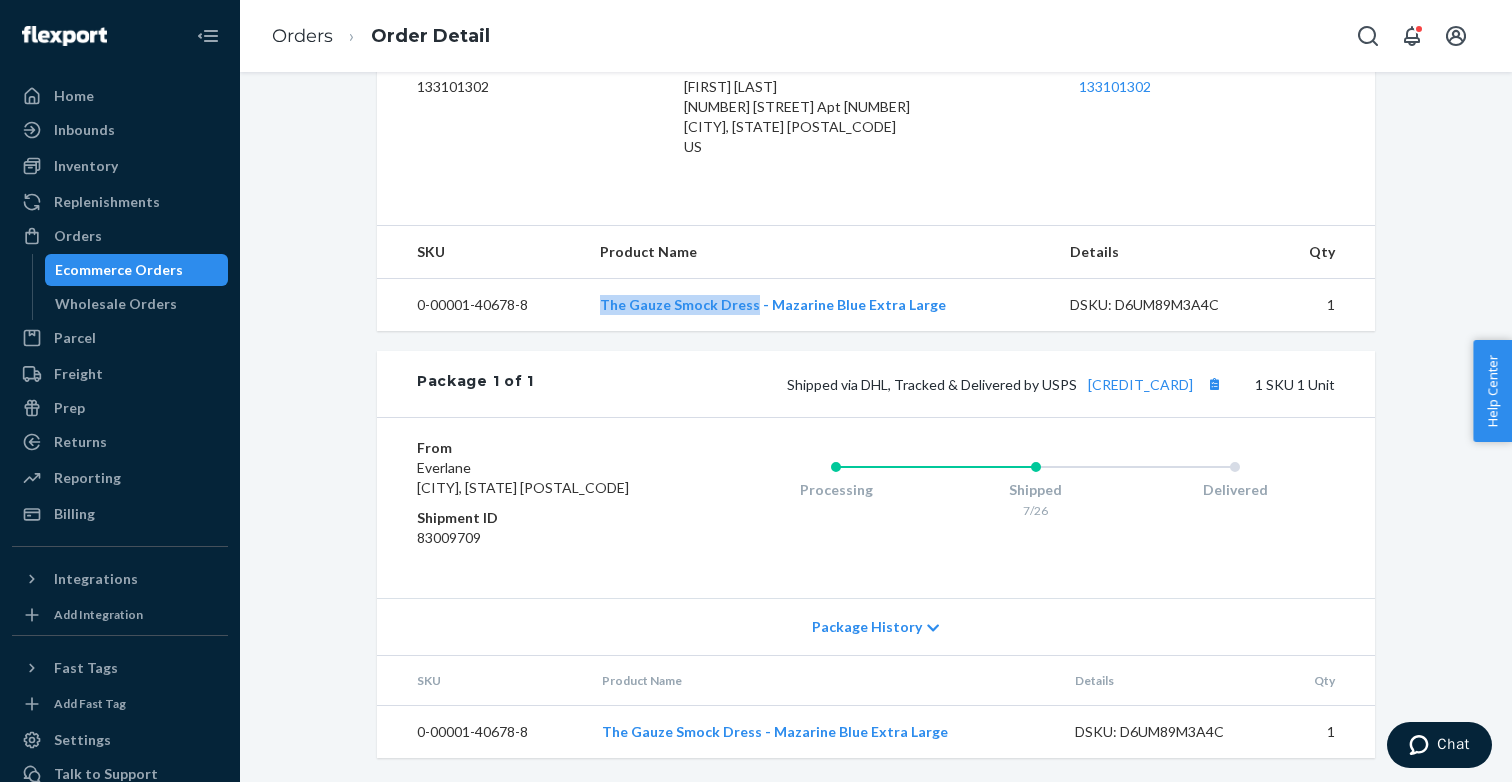 copy on "The Gauze Smock Dress" 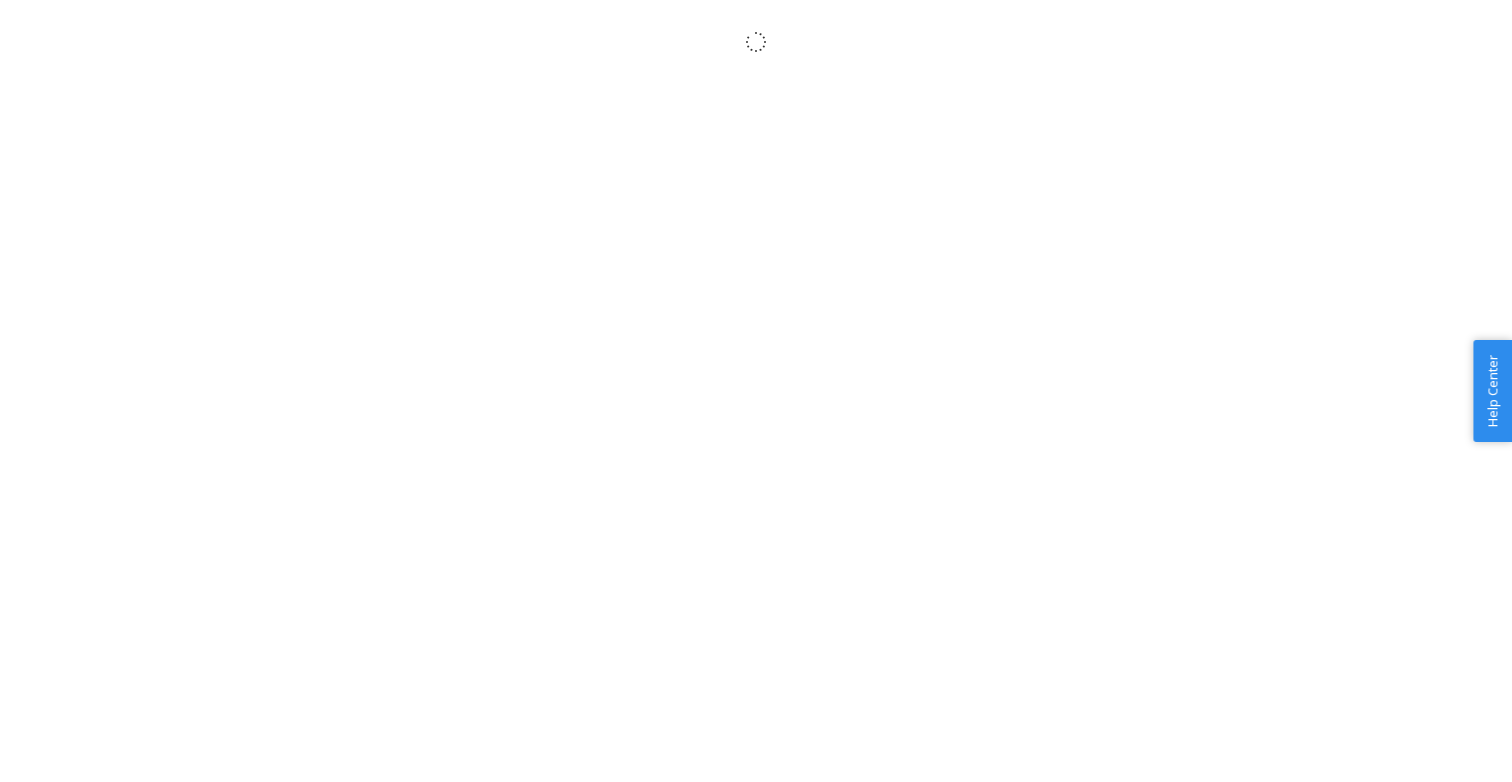 scroll, scrollTop: 0, scrollLeft: 0, axis: both 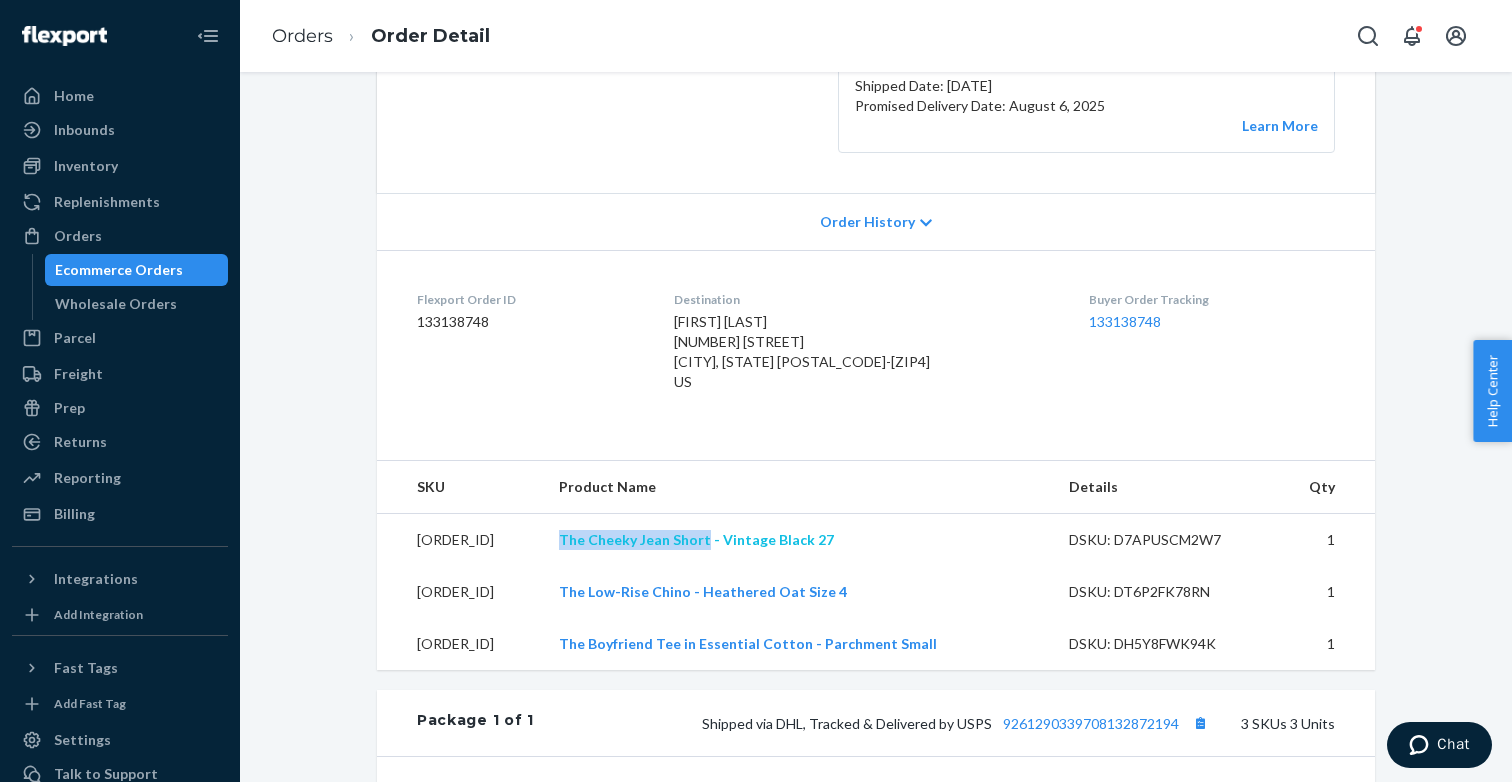 drag, startPoint x: 590, startPoint y: 549, endPoint x: 742, endPoint y: 548, distance: 152.0033 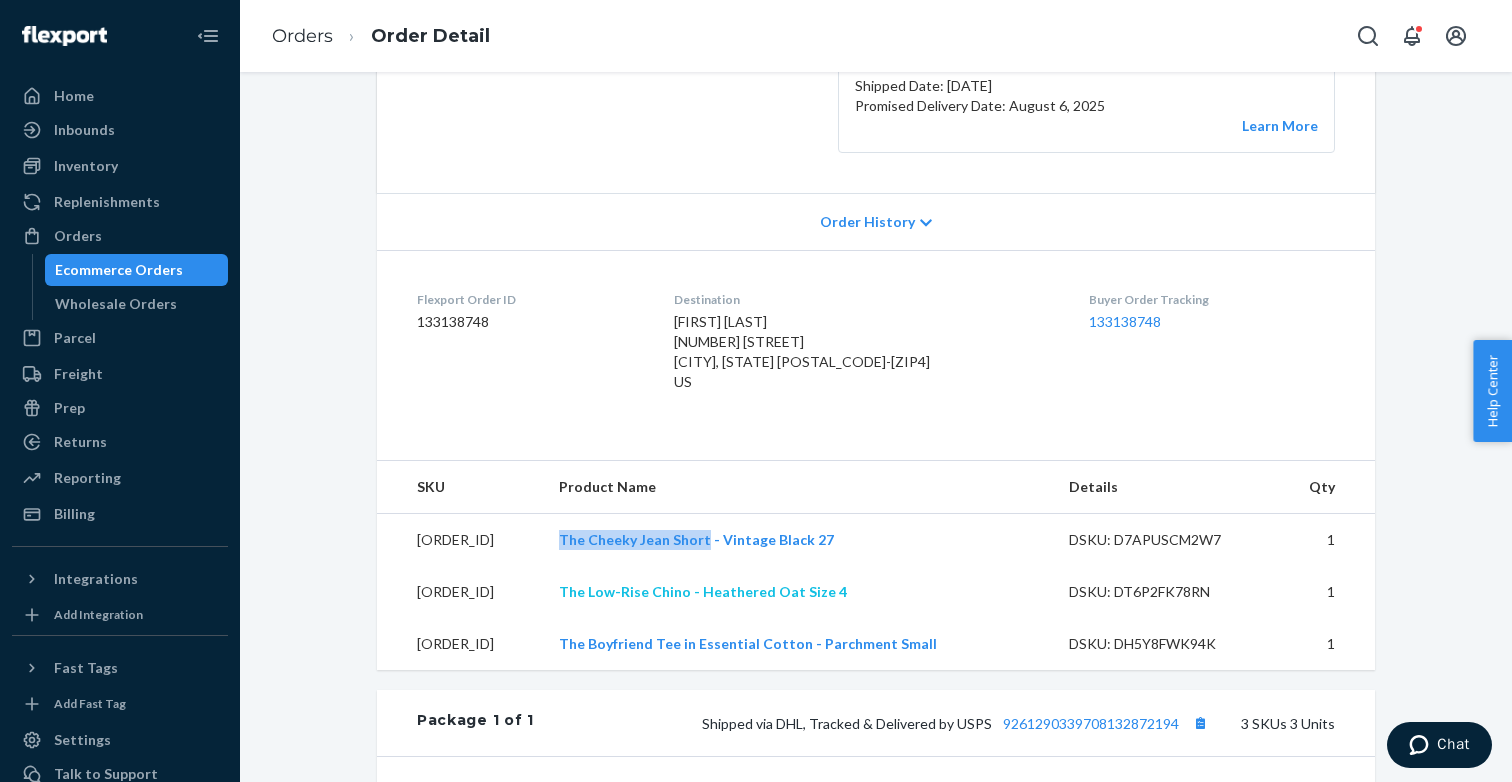 drag, startPoint x: 577, startPoint y: 588, endPoint x: 722, endPoint y: 591, distance: 145.03104 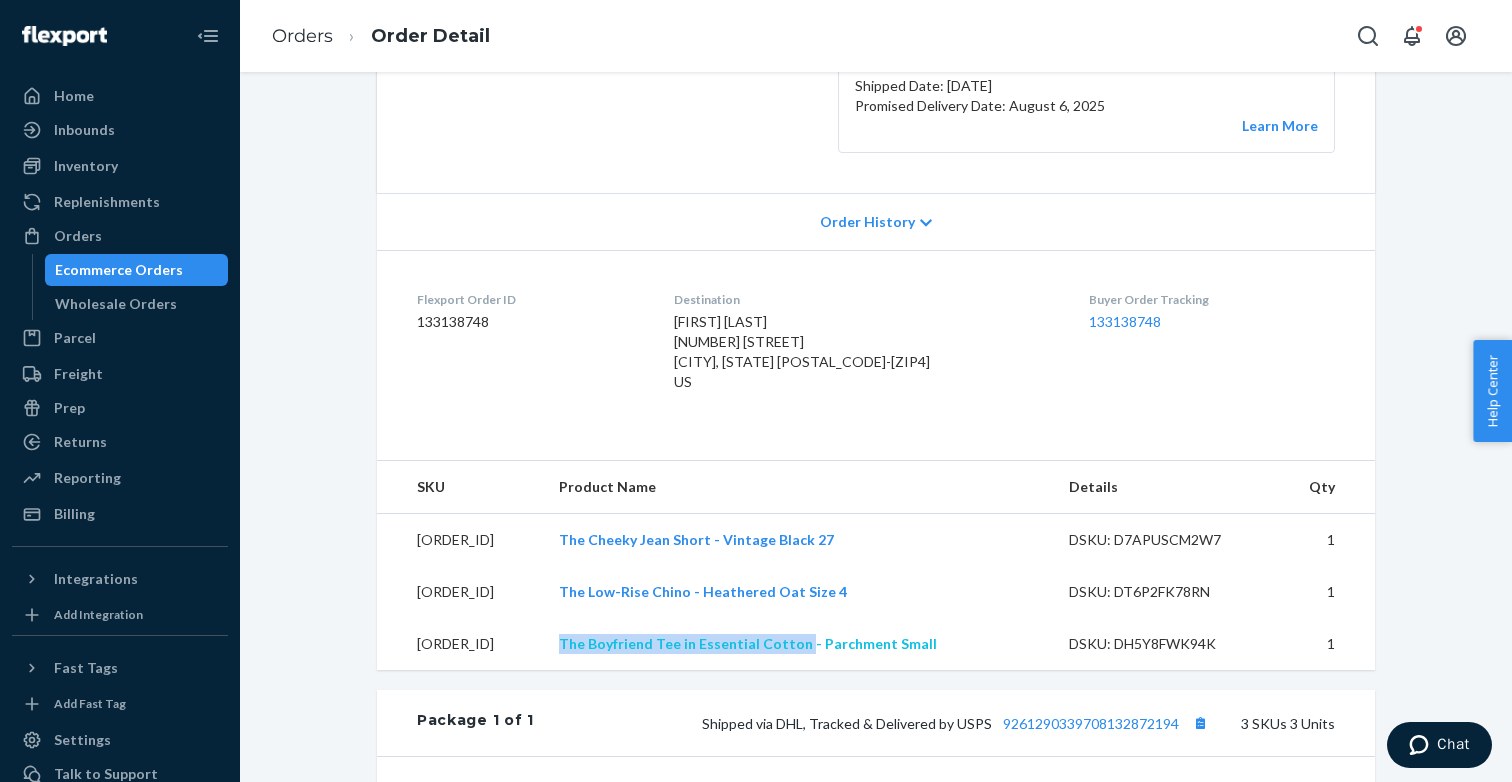 drag, startPoint x: 613, startPoint y: 644, endPoint x: 837, endPoint y: 646, distance: 224.00893 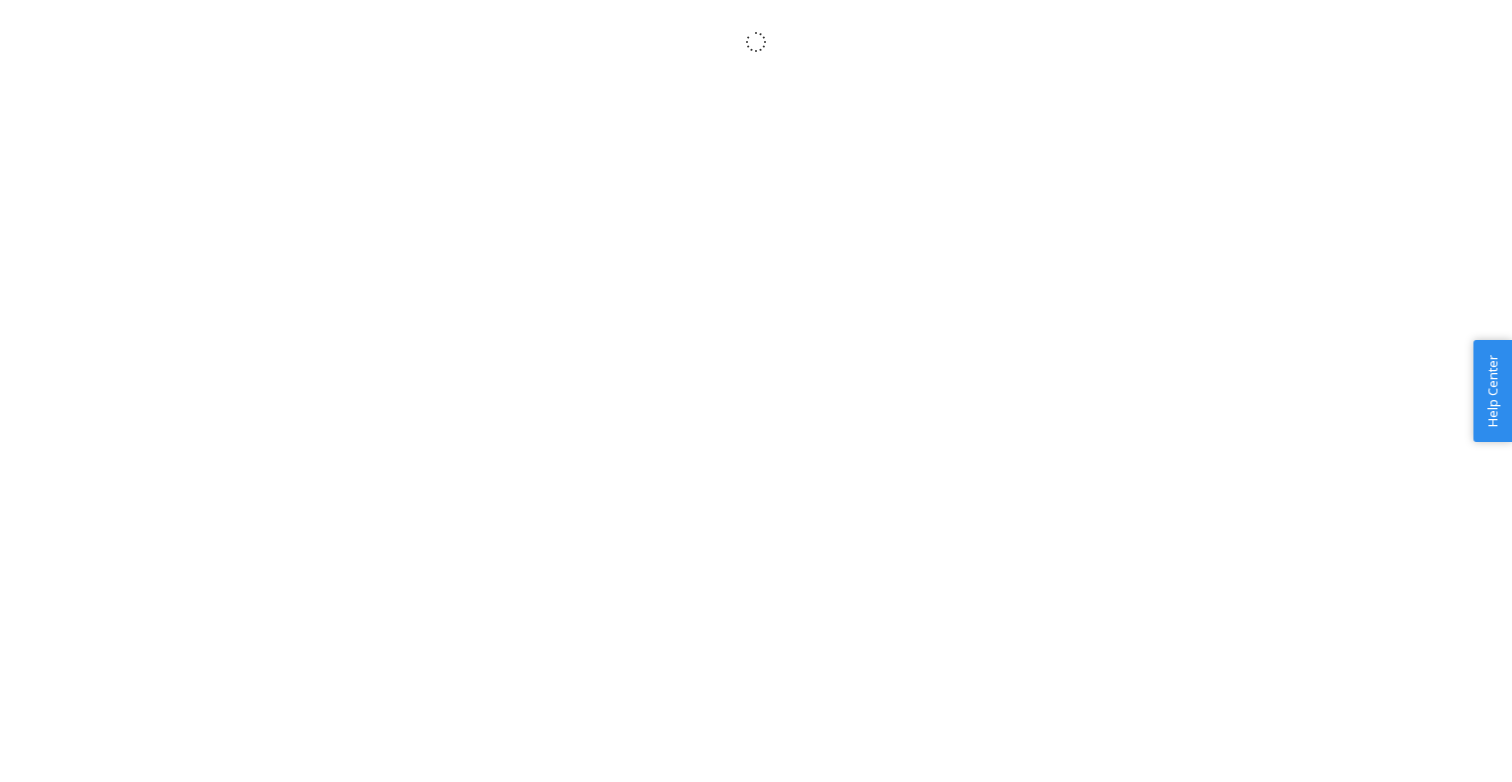 scroll, scrollTop: 0, scrollLeft: 0, axis: both 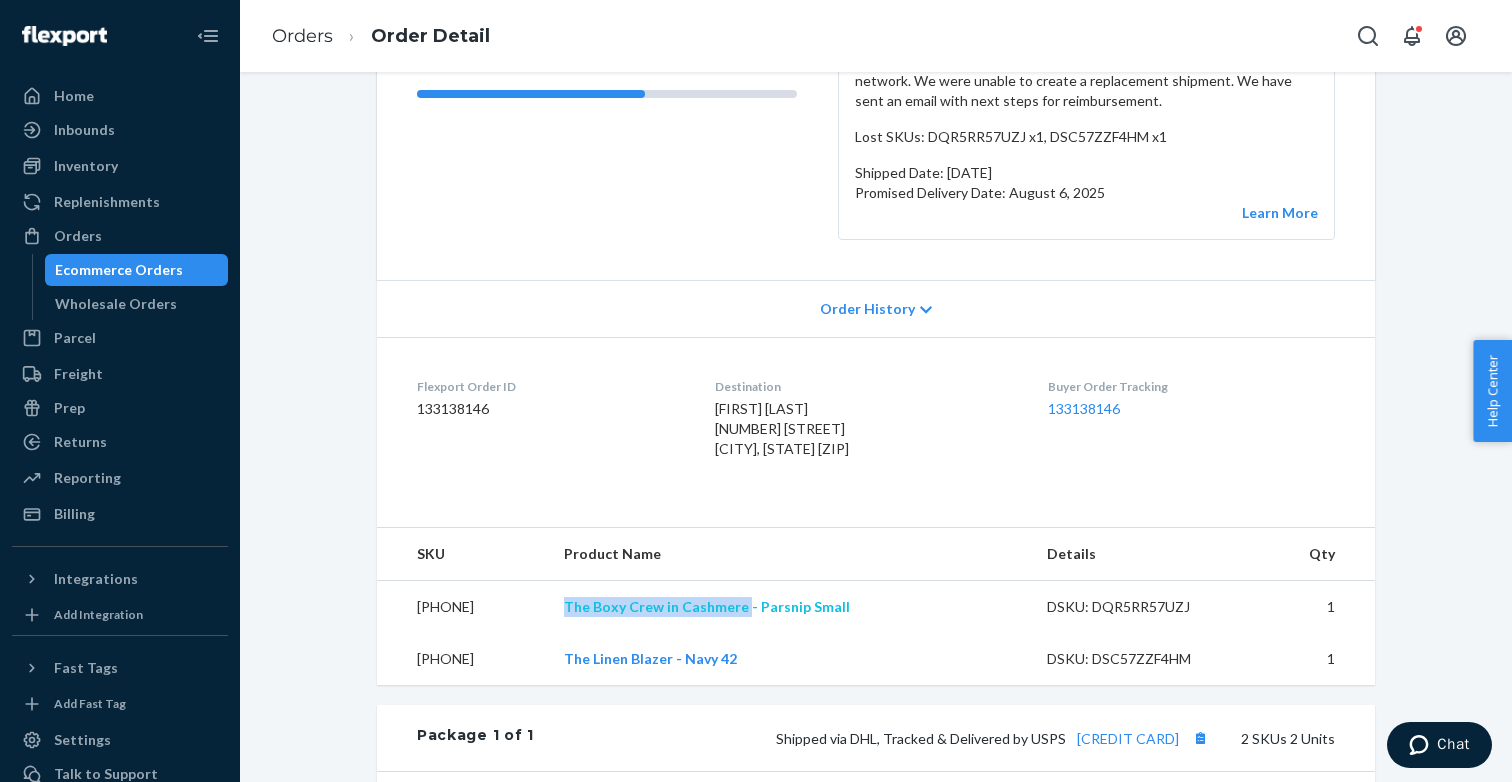 drag, startPoint x: 618, startPoint y: 631, endPoint x: 808, endPoint y: 632, distance: 190.00262 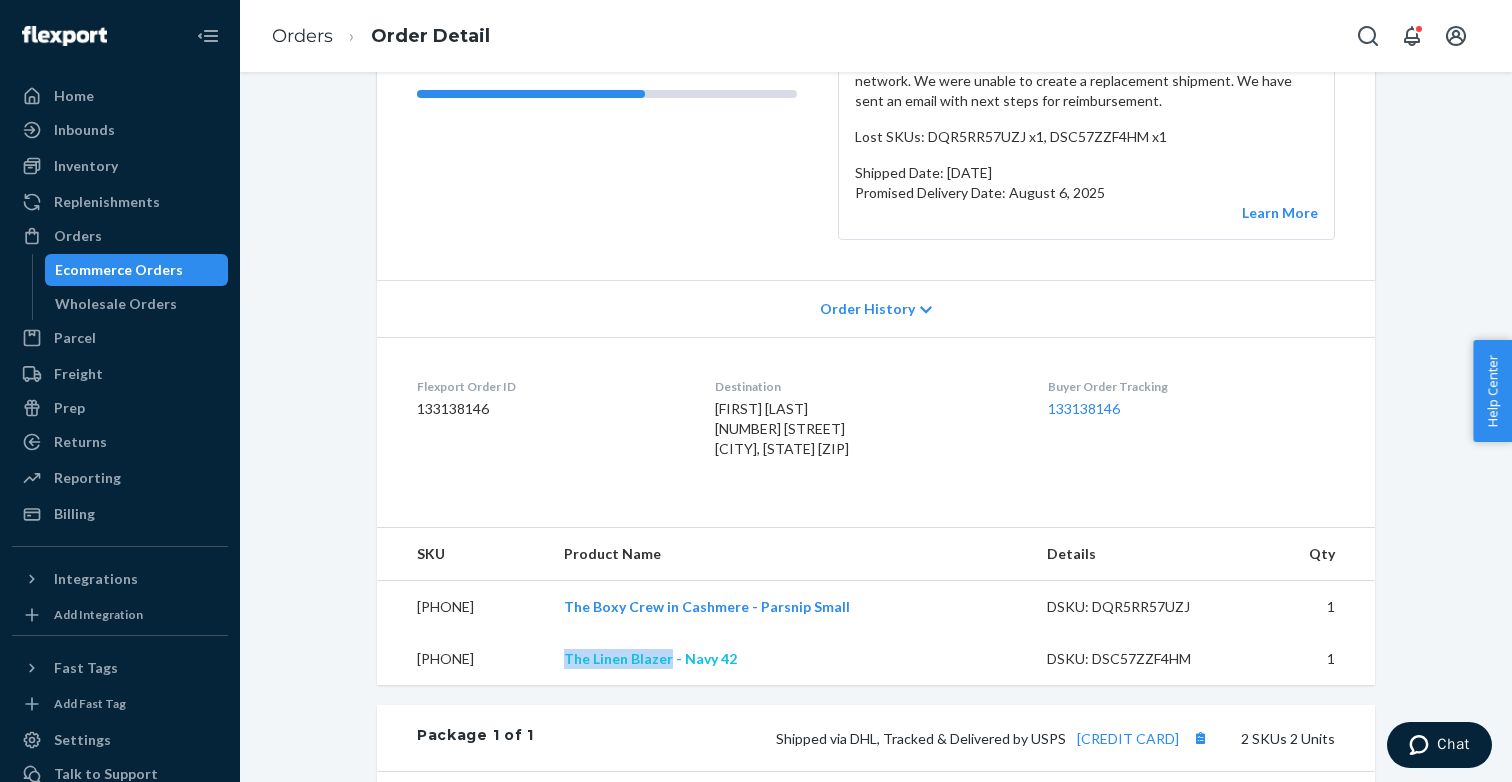 drag, startPoint x: 619, startPoint y: 680, endPoint x: 733, endPoint y: 681, distance: 114.00439 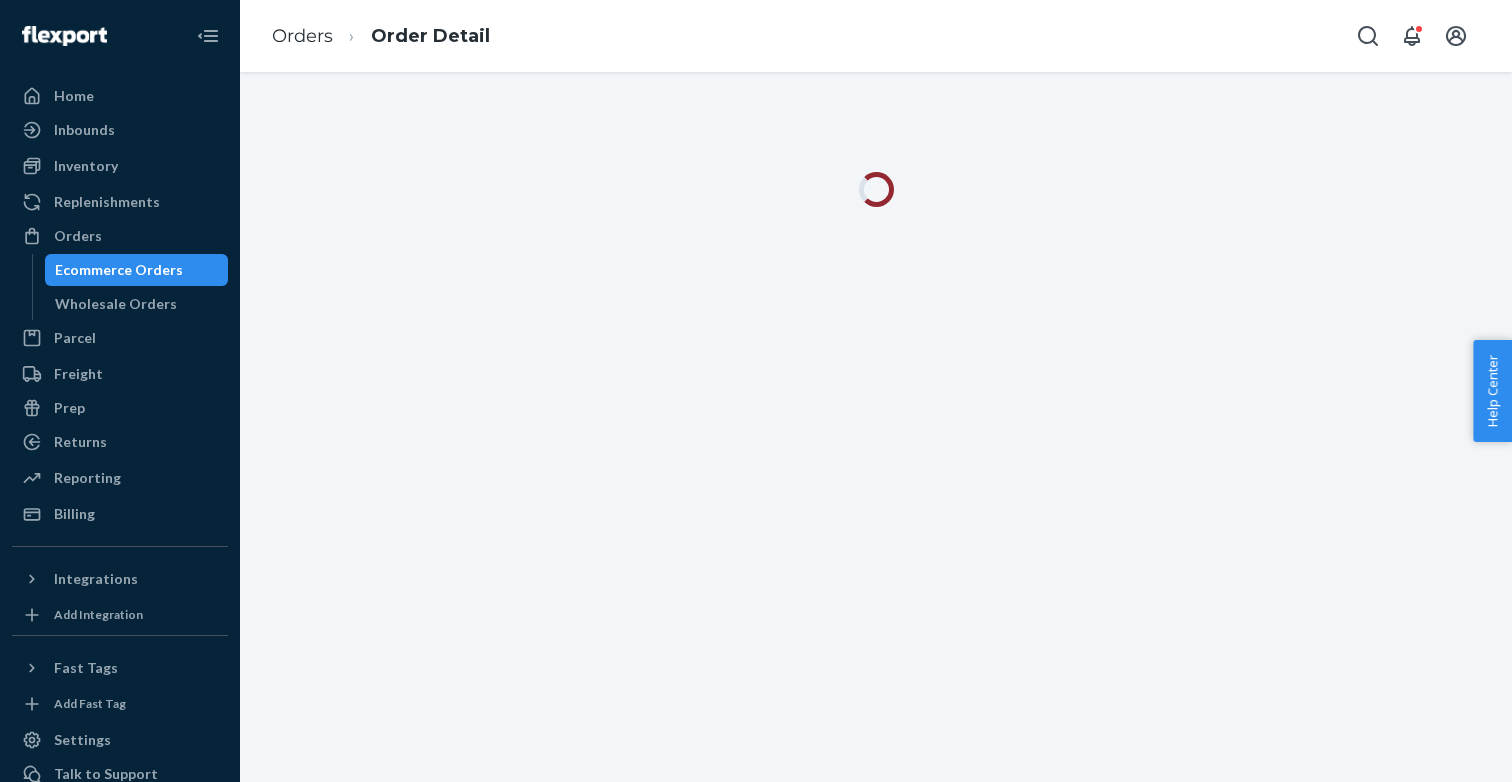 scroll, scrollTop: 0, scrollLeft: 0, axis: both 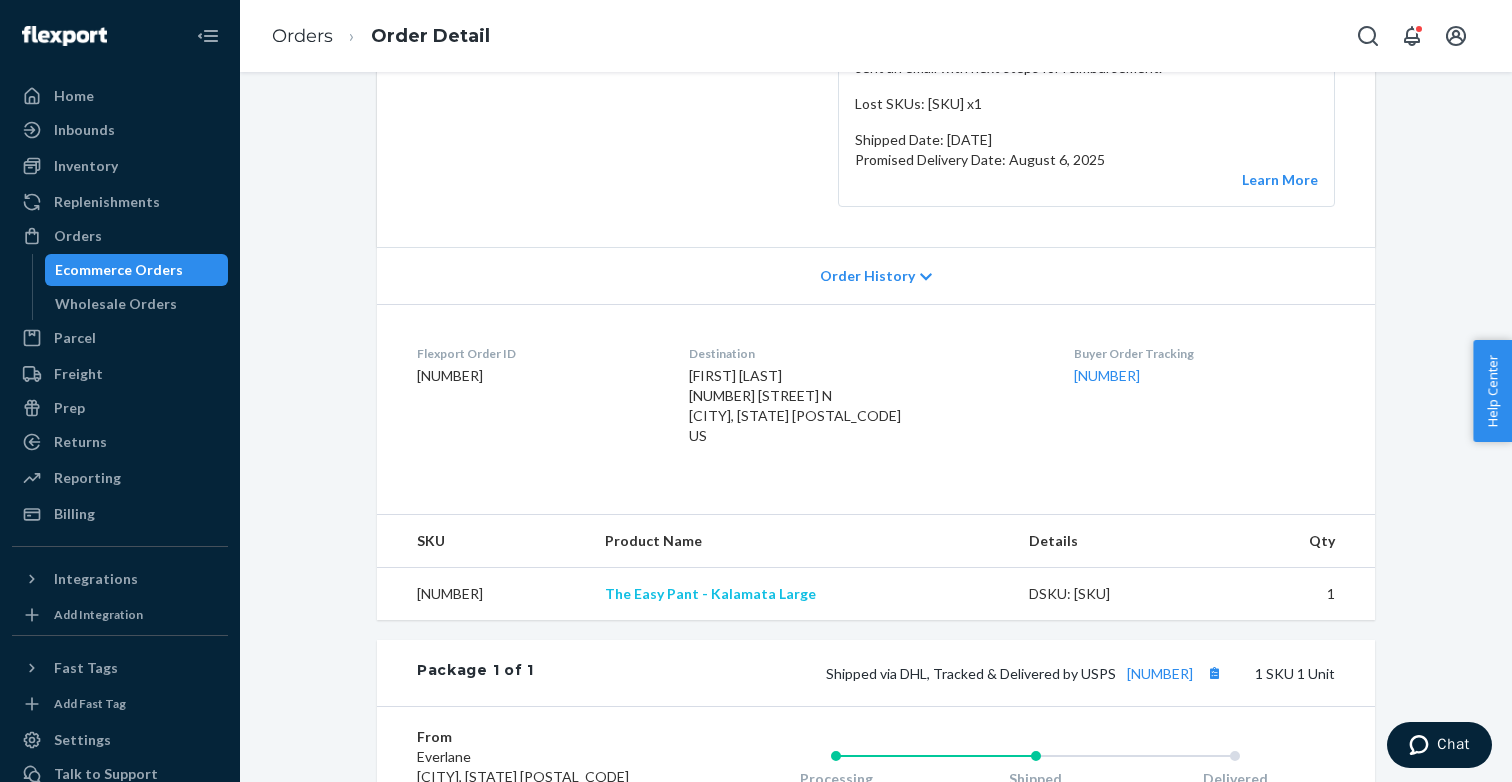 drag, startPoint x: 649, startPoint y: 595, endPoint x: 755, endPoint y: 599, distance: 106.07545 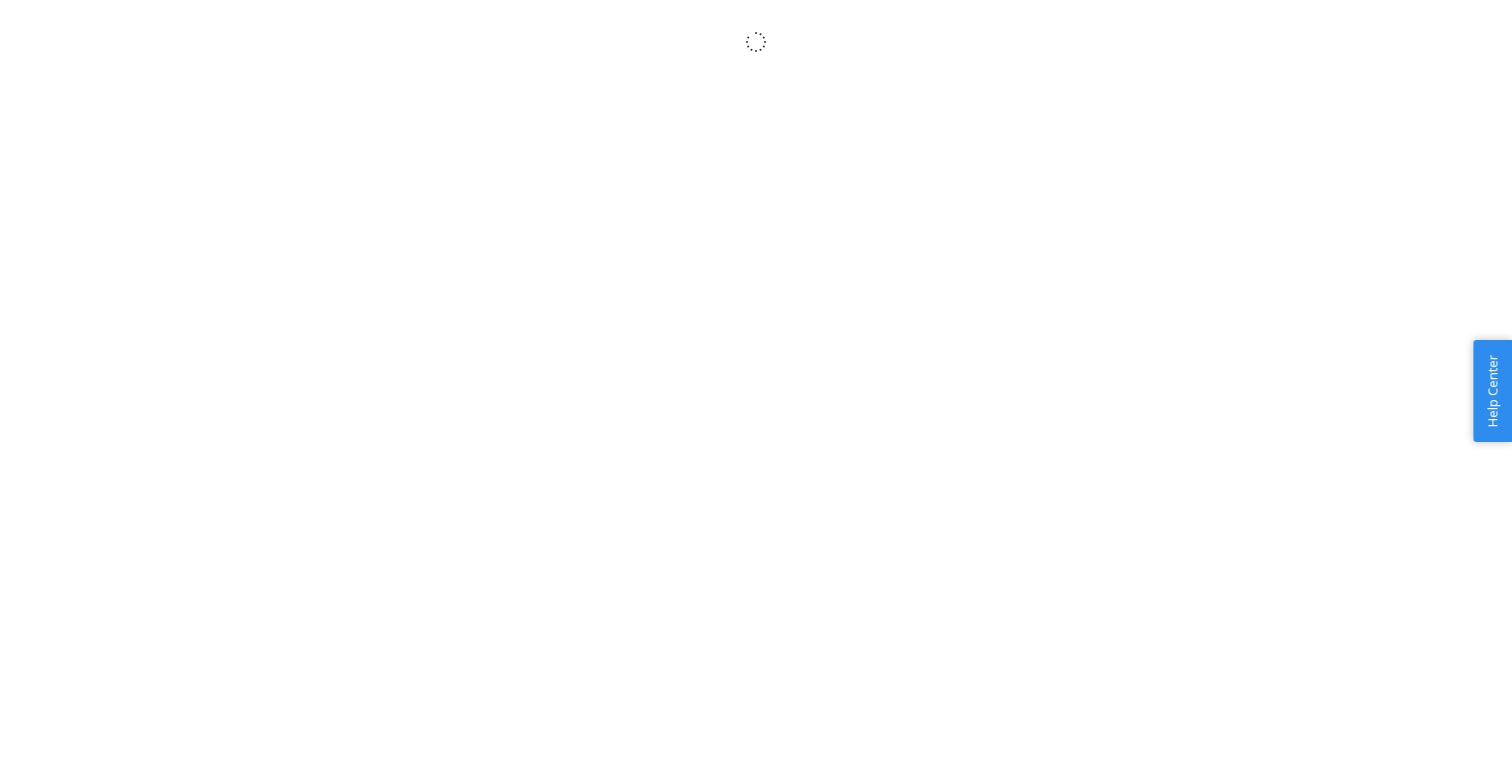scroll, scrollTop: 0, scrollLeft: 0, axis: both 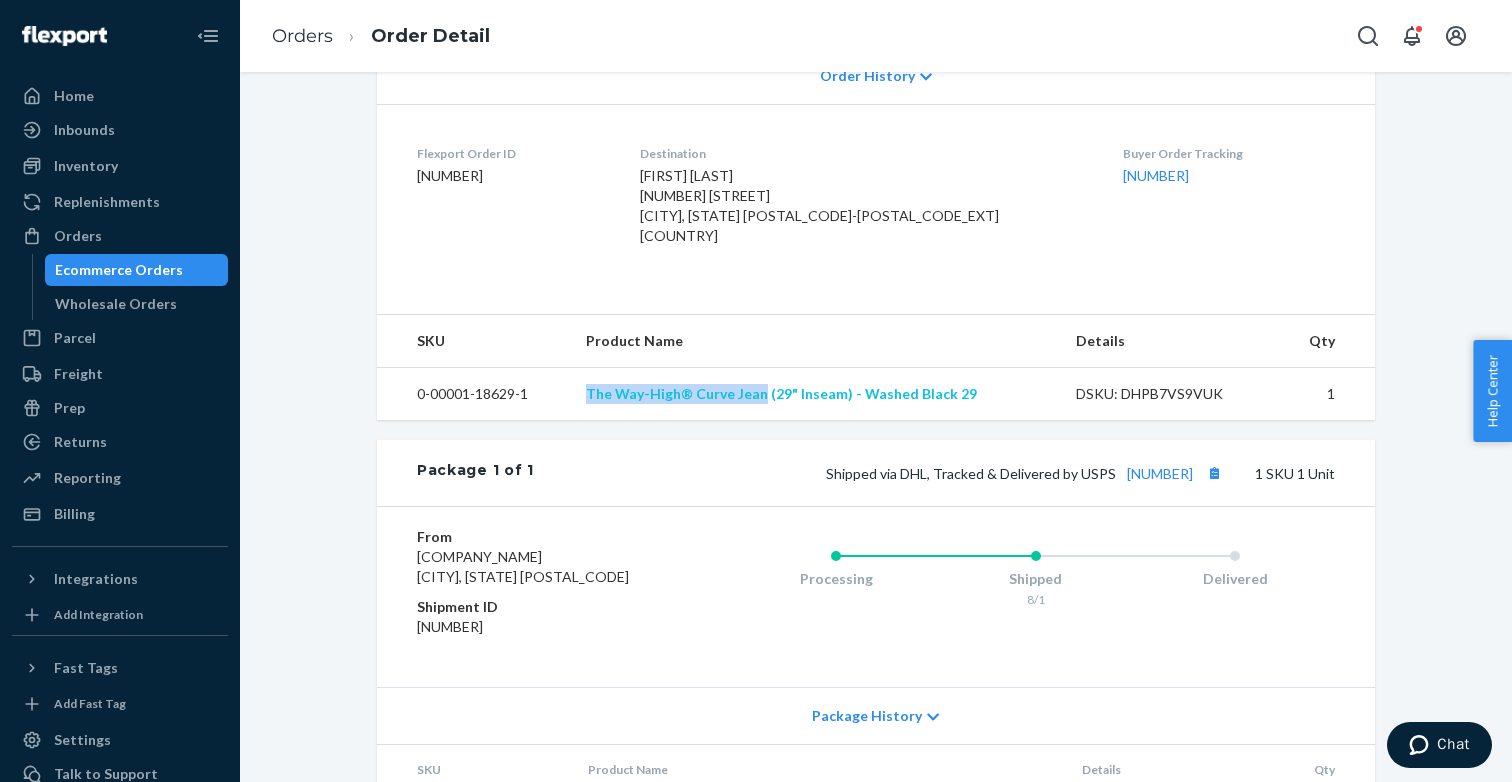 drag, startPoint x: 584, startPoint y: 393, endPoint x: 766, endPoint y: 397, distance: 182.04395 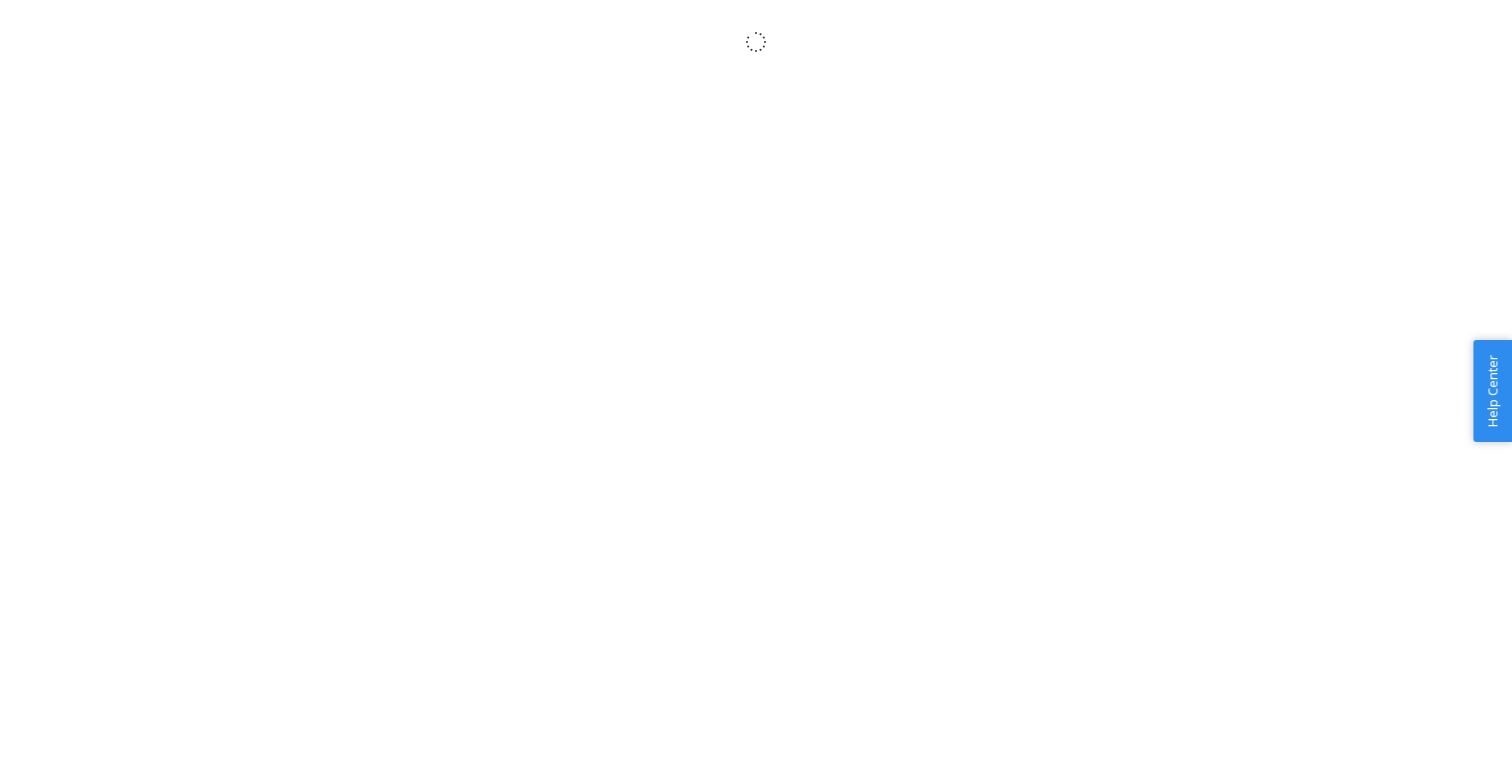 scroll, scrollTop: 0, scrollLeft: 0, axis: both 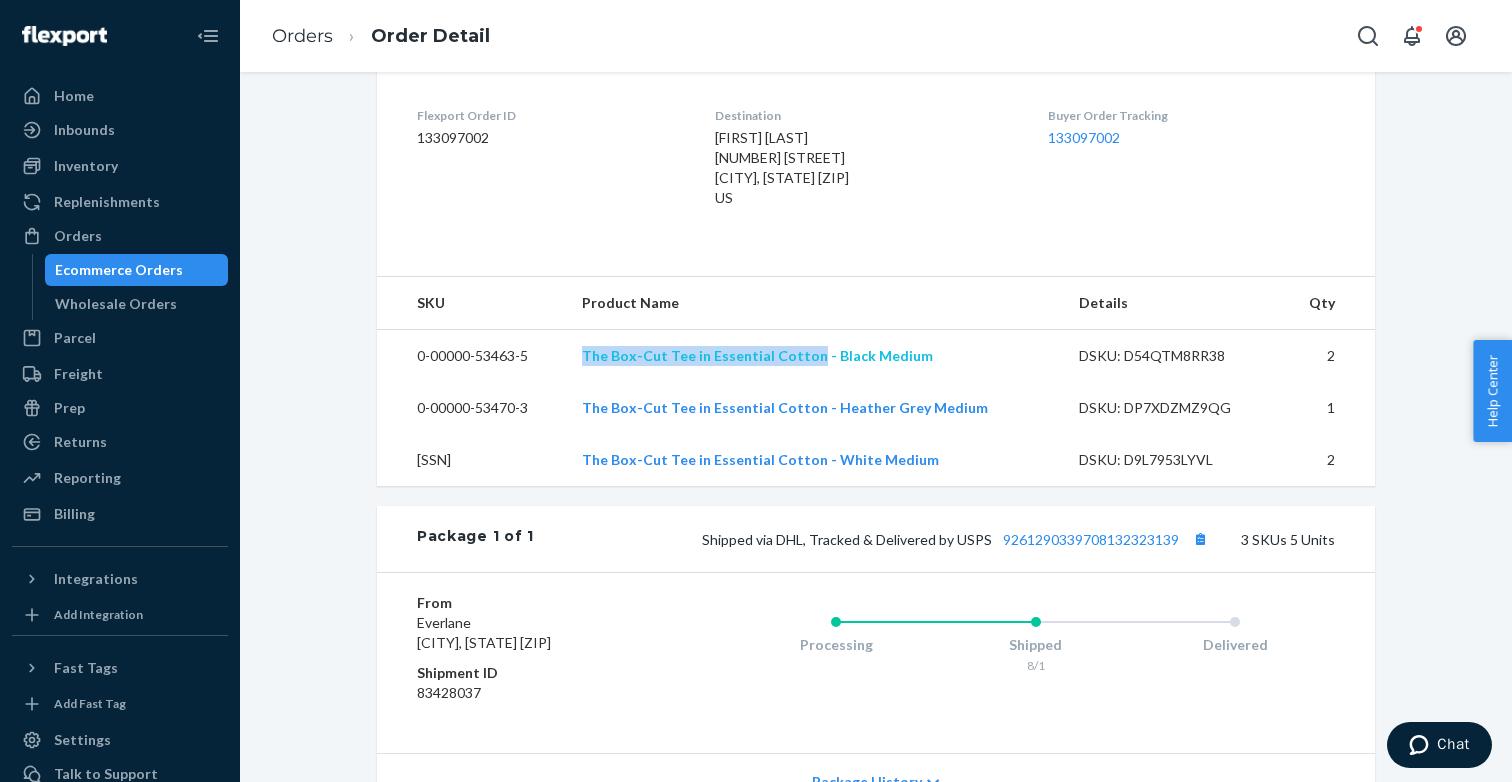drag, startPoint x: 573, startPoint y: 362, endPoint x: 814, endPoint y: 359, distance: 241.01868 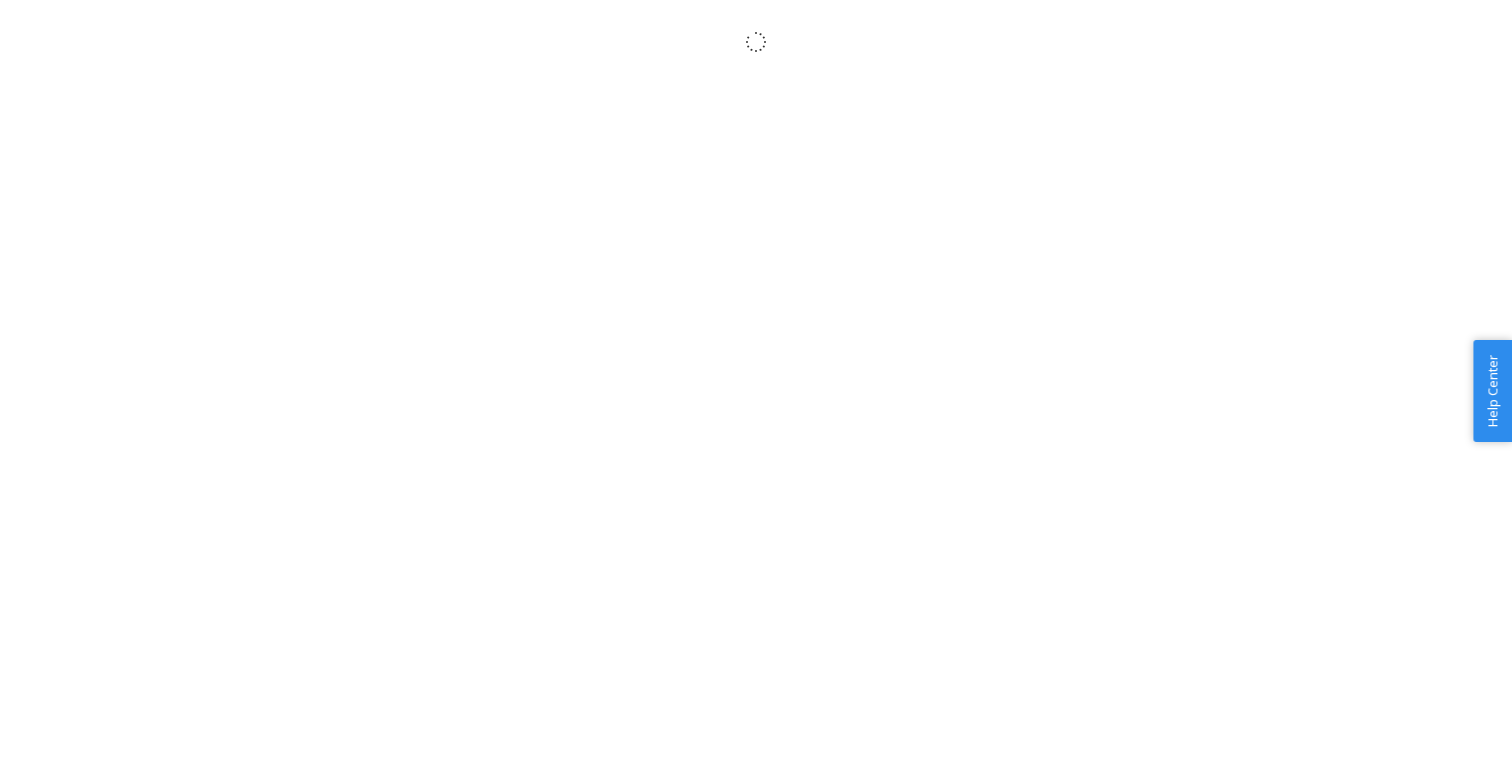 scroll, scrollTop: 0, scrollLeft: 0, axis: both 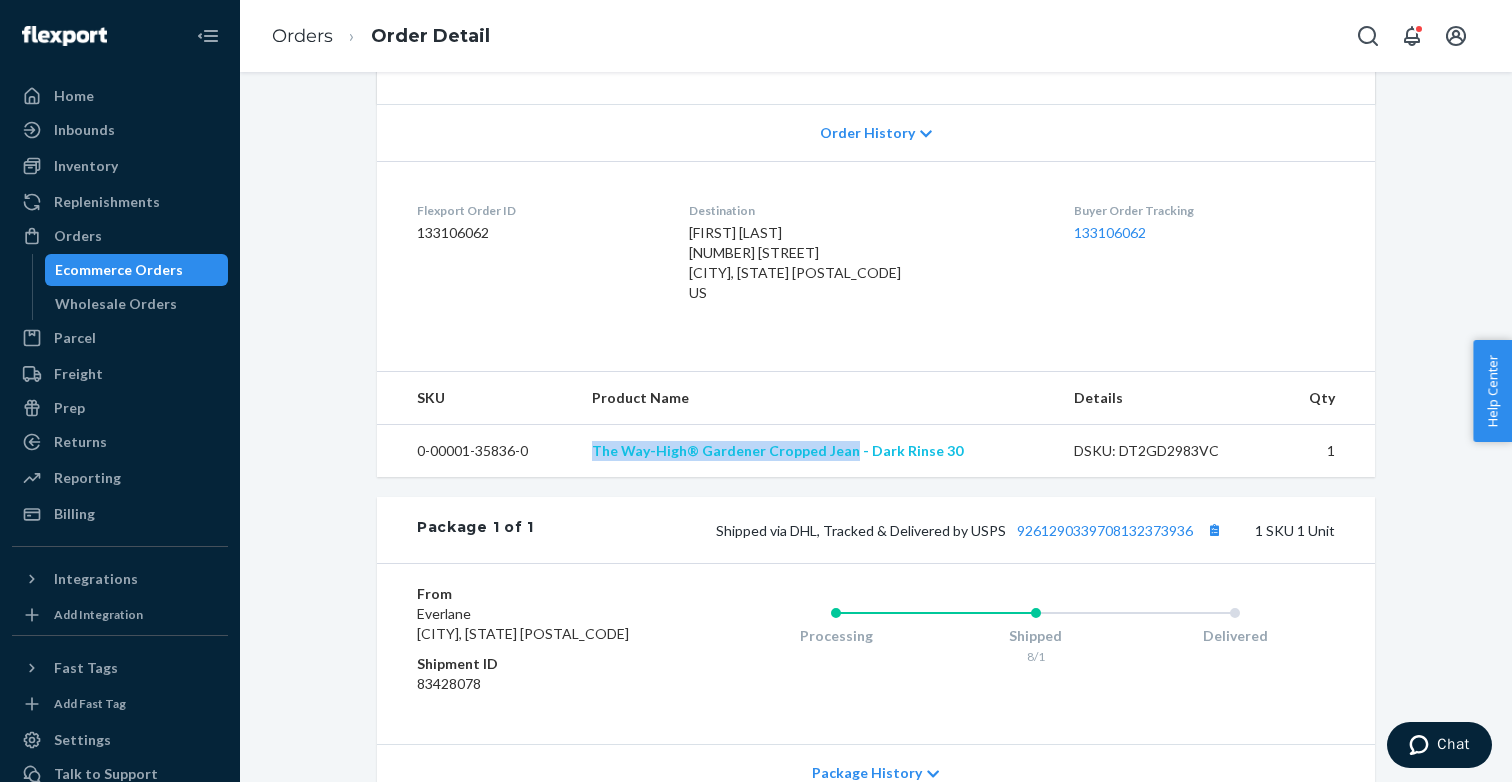 drag, startPoint x: 597, startPoint y: 452, endPoint x: 852, endPoint y: 450, distance: 255.00784 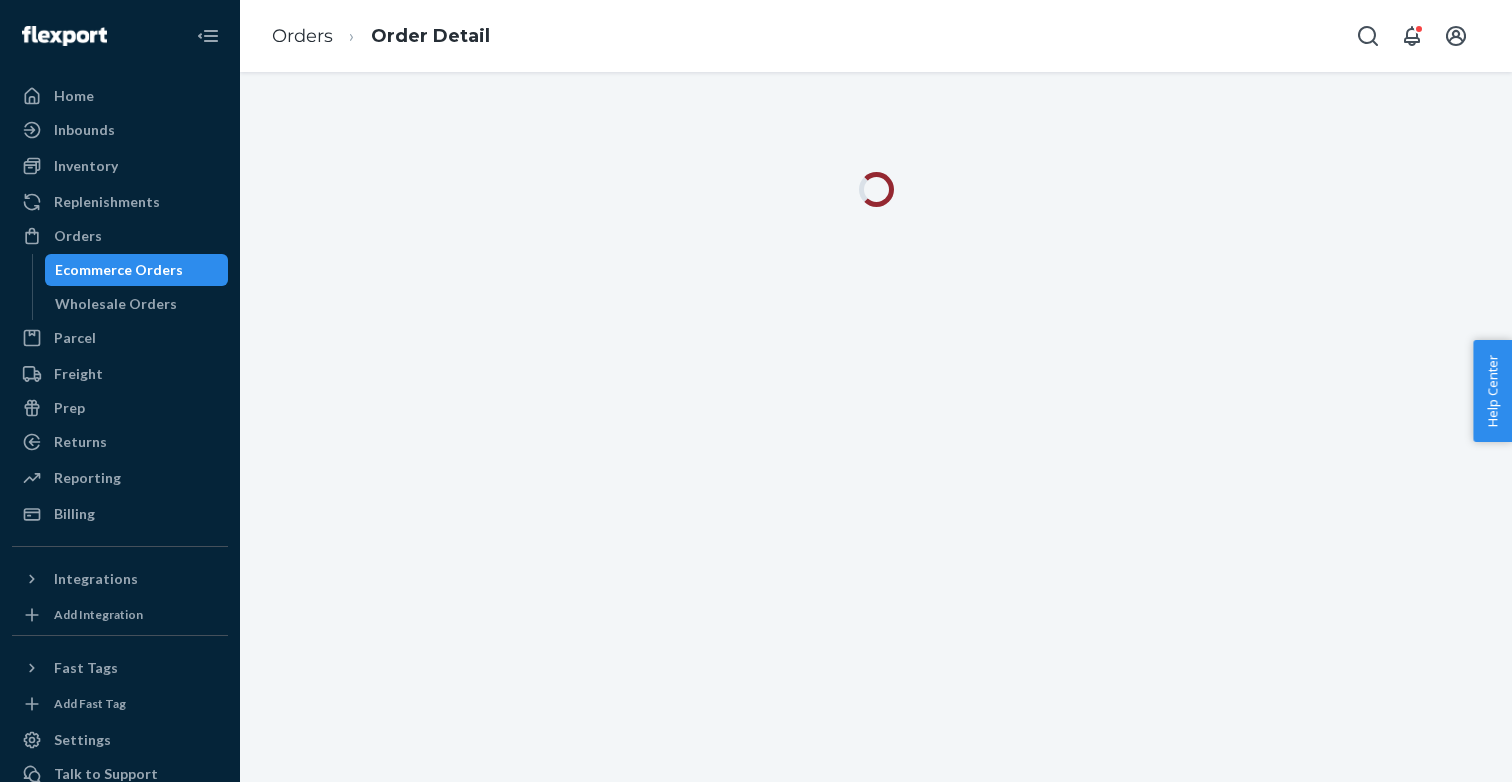 scroll, scrollTop: 0, scrollLeft: 0, axis: both 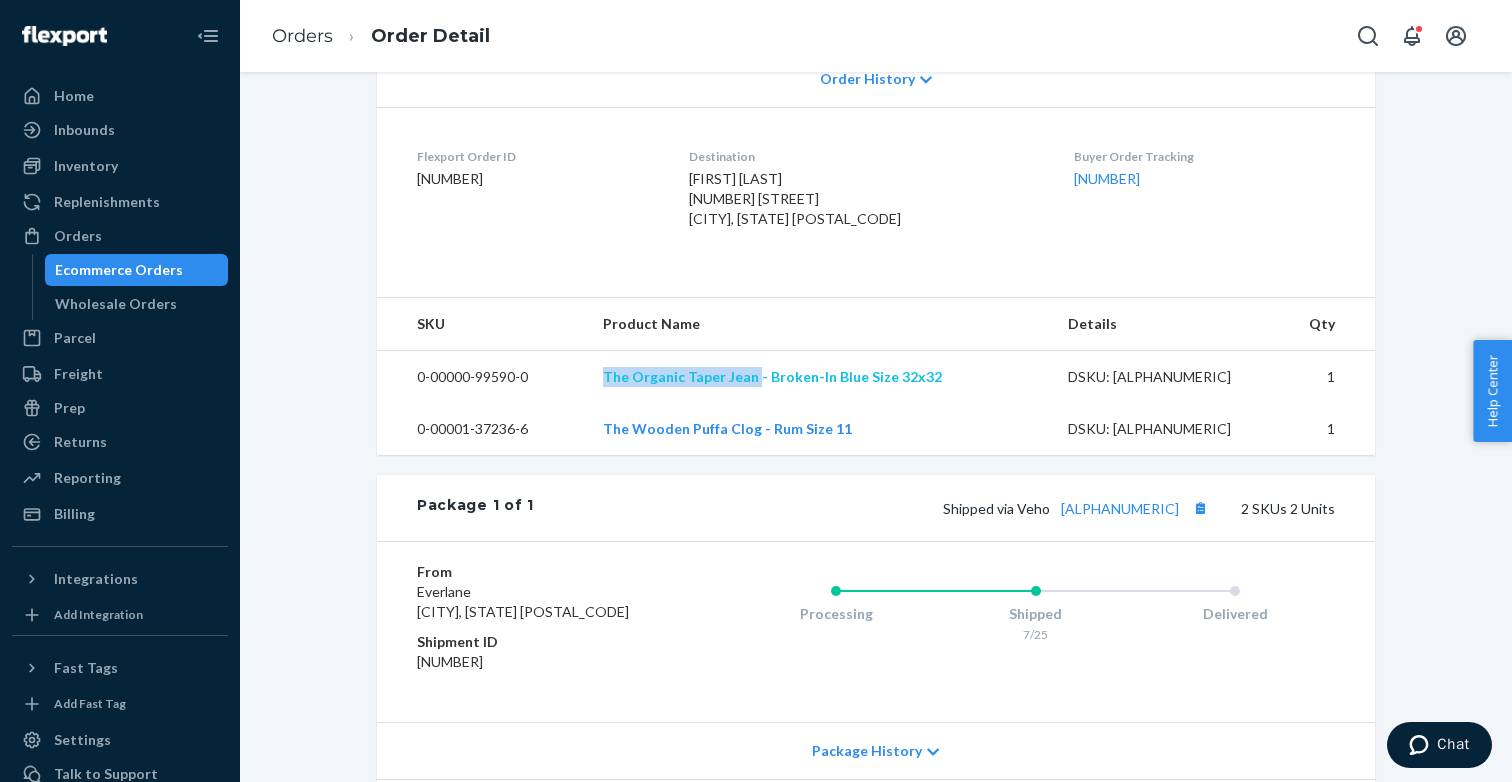 drag, startPoint x: 592, startPoint y: 397, endPoint x: 758, endPoint y: 400, distance: 166.0271 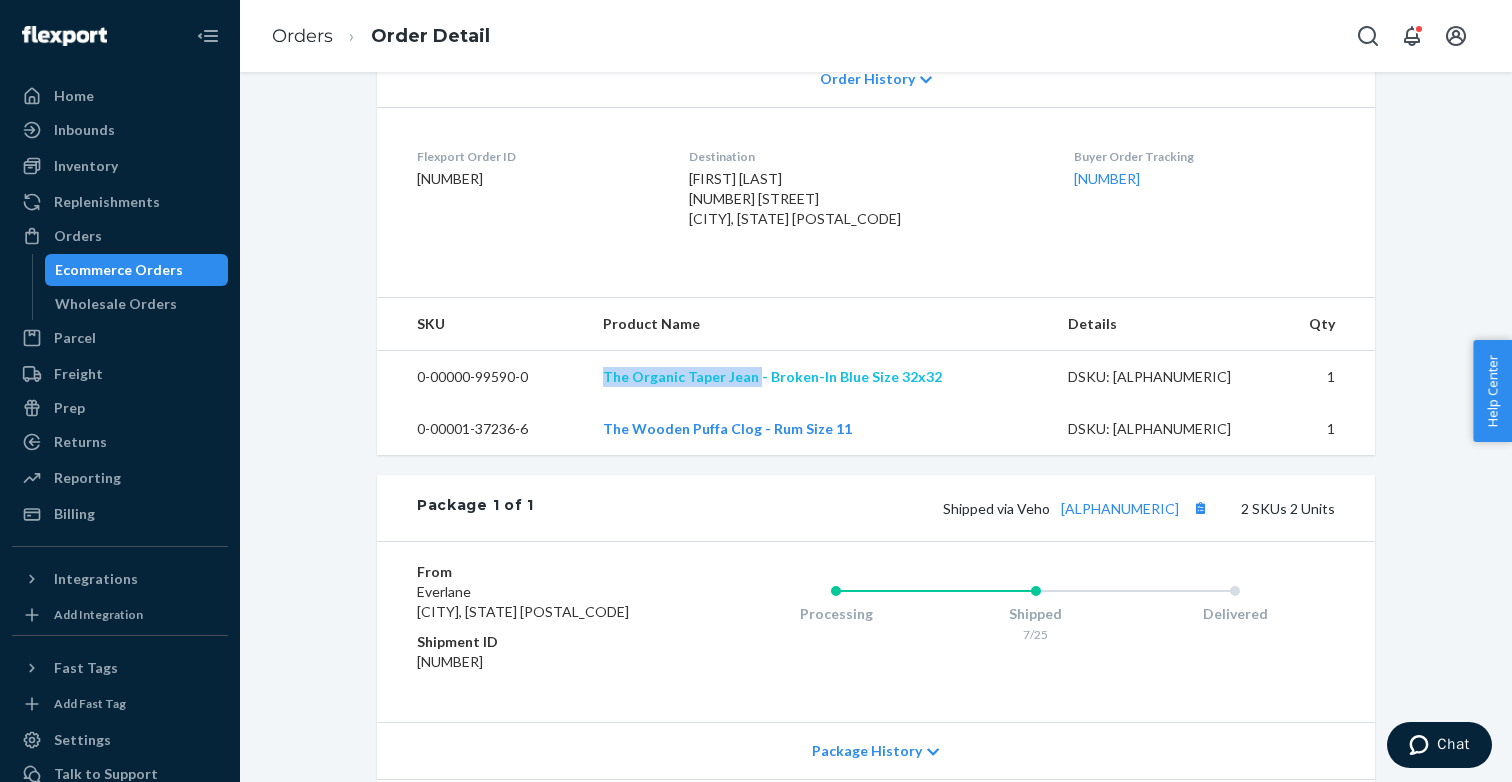 copy on "The Organic Taper Jean" 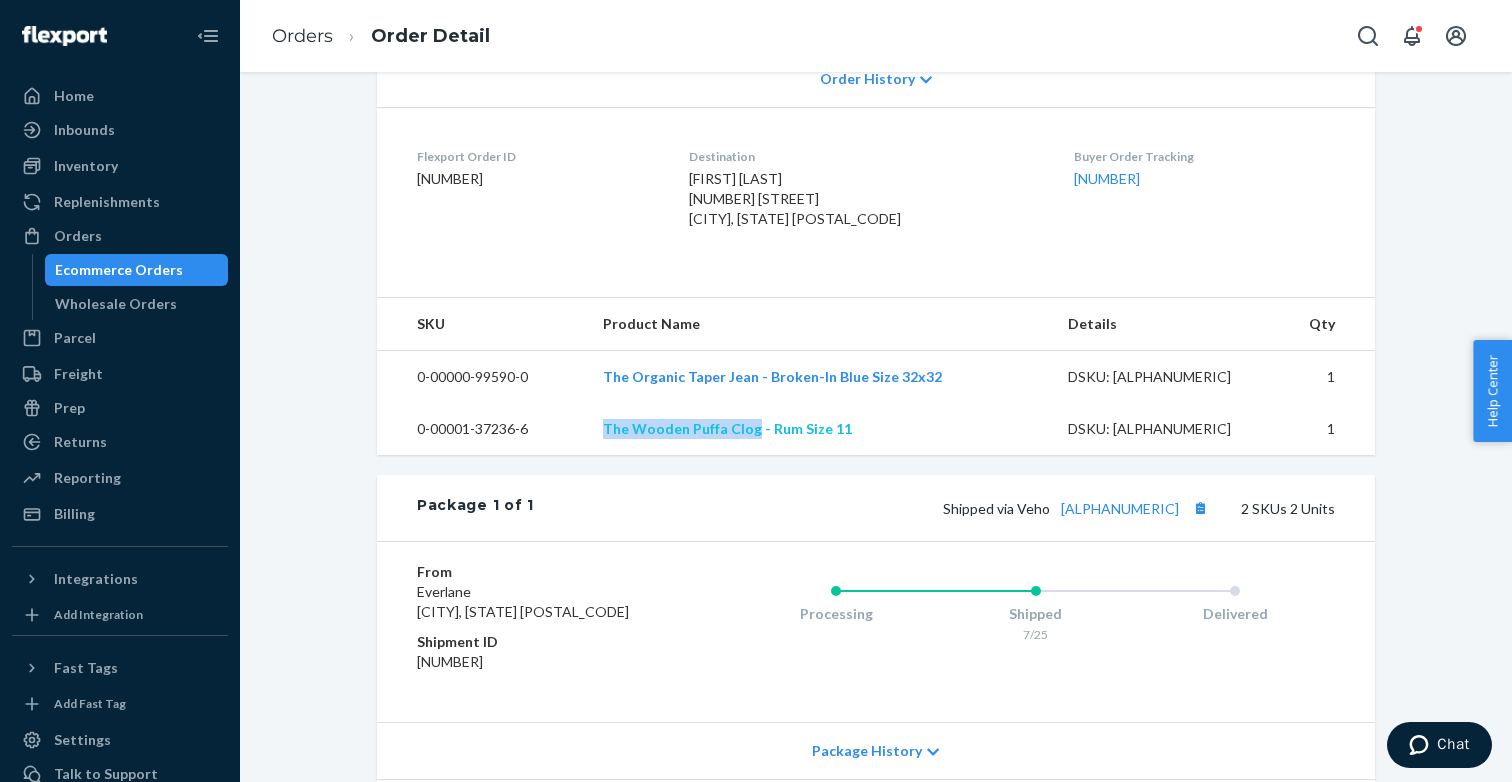 drag, startPoint x: 593, startPoint y: 453, endPoint x: 757, endPoint y: 454, distance: 164.00305 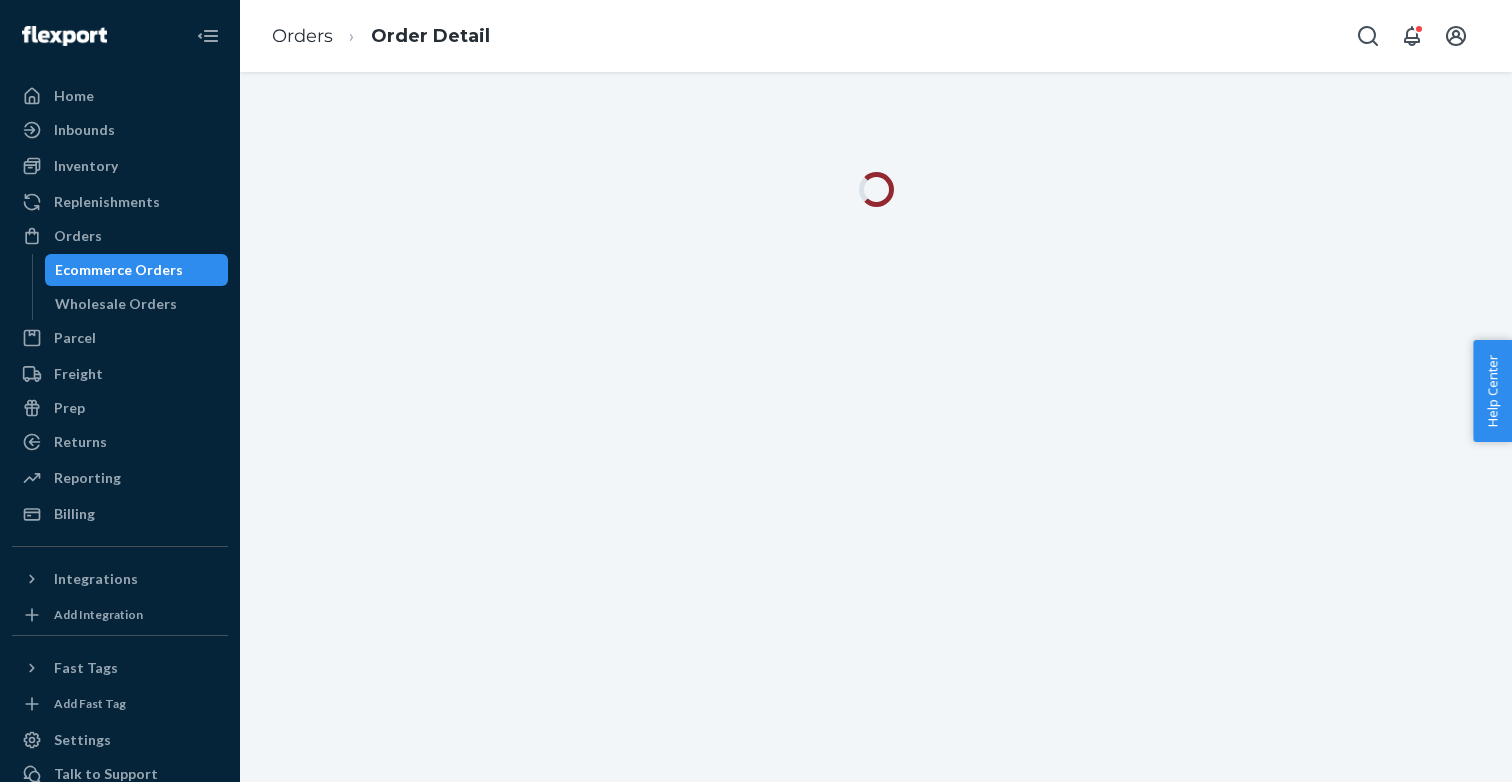scroll, scrollTop: 0, scrollLeft: 0, axis: both 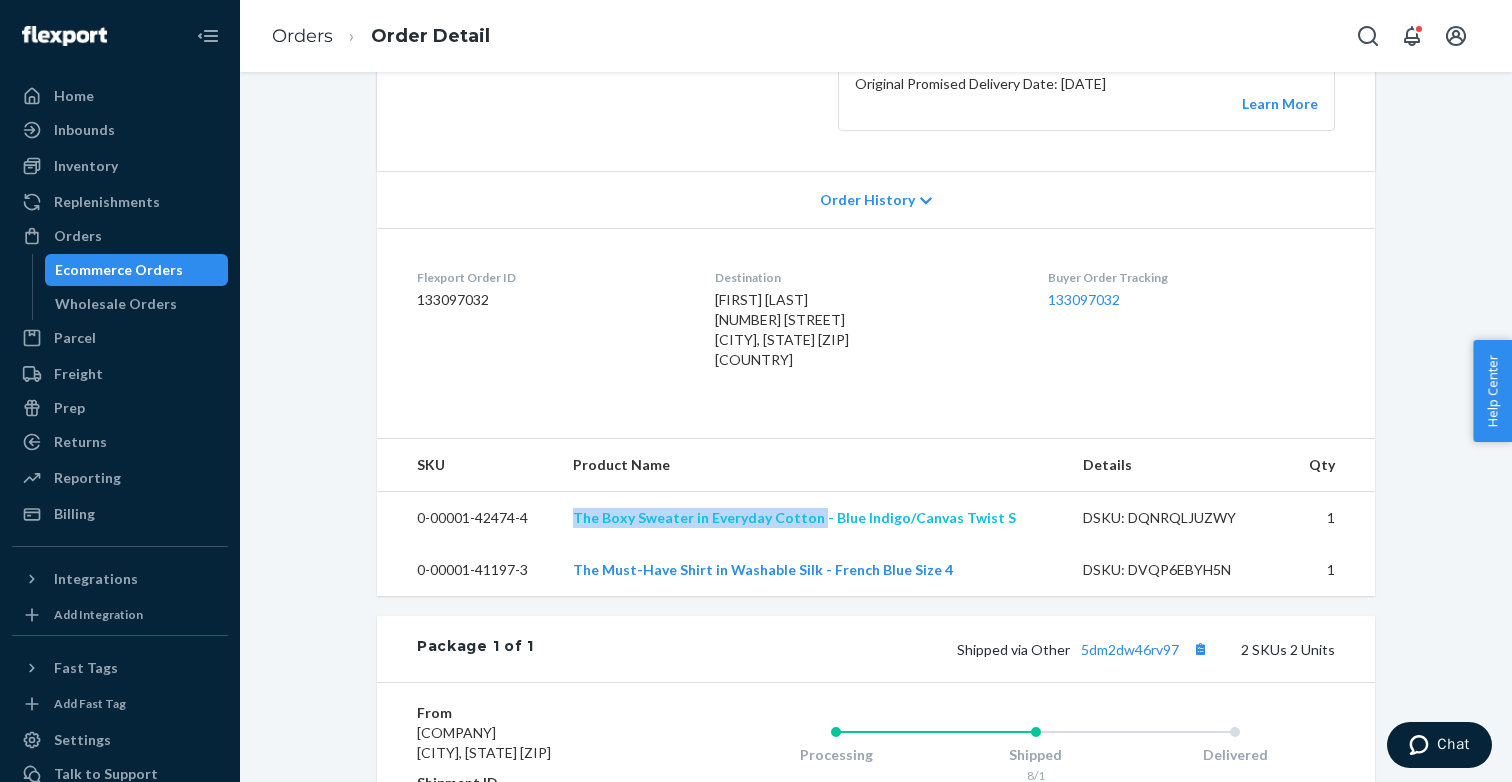 drag, startPoint x: 570, startPoint y: 510, endPoint x: 819, endPoint y: 519, distance: 249.1626 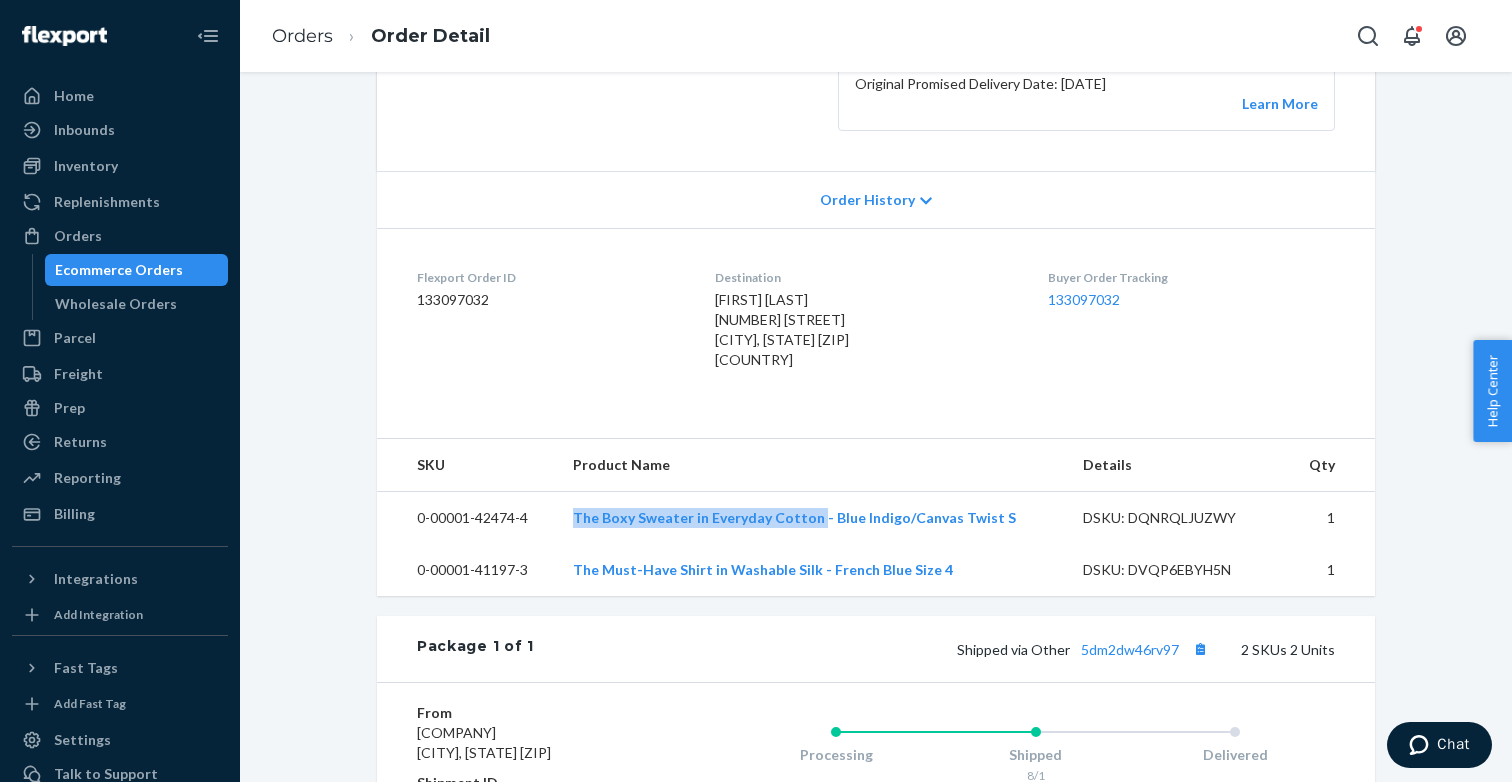 copy on "The Boxy Sweater in Everyday Cotton" 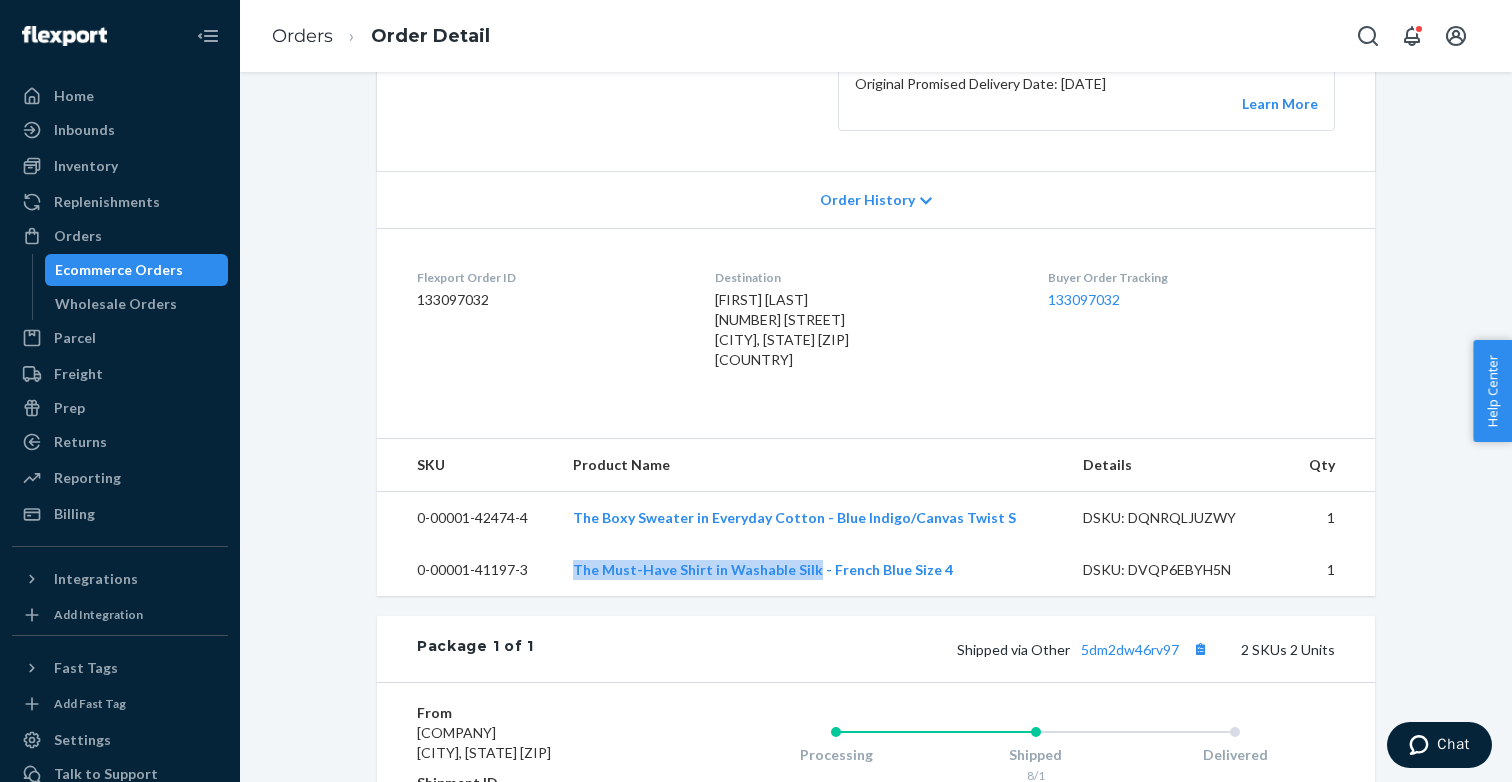 drag, startPoint x: 580, startPoint y: 571, endPoint x: 814, endPoint y: 578, distance: 234.10468 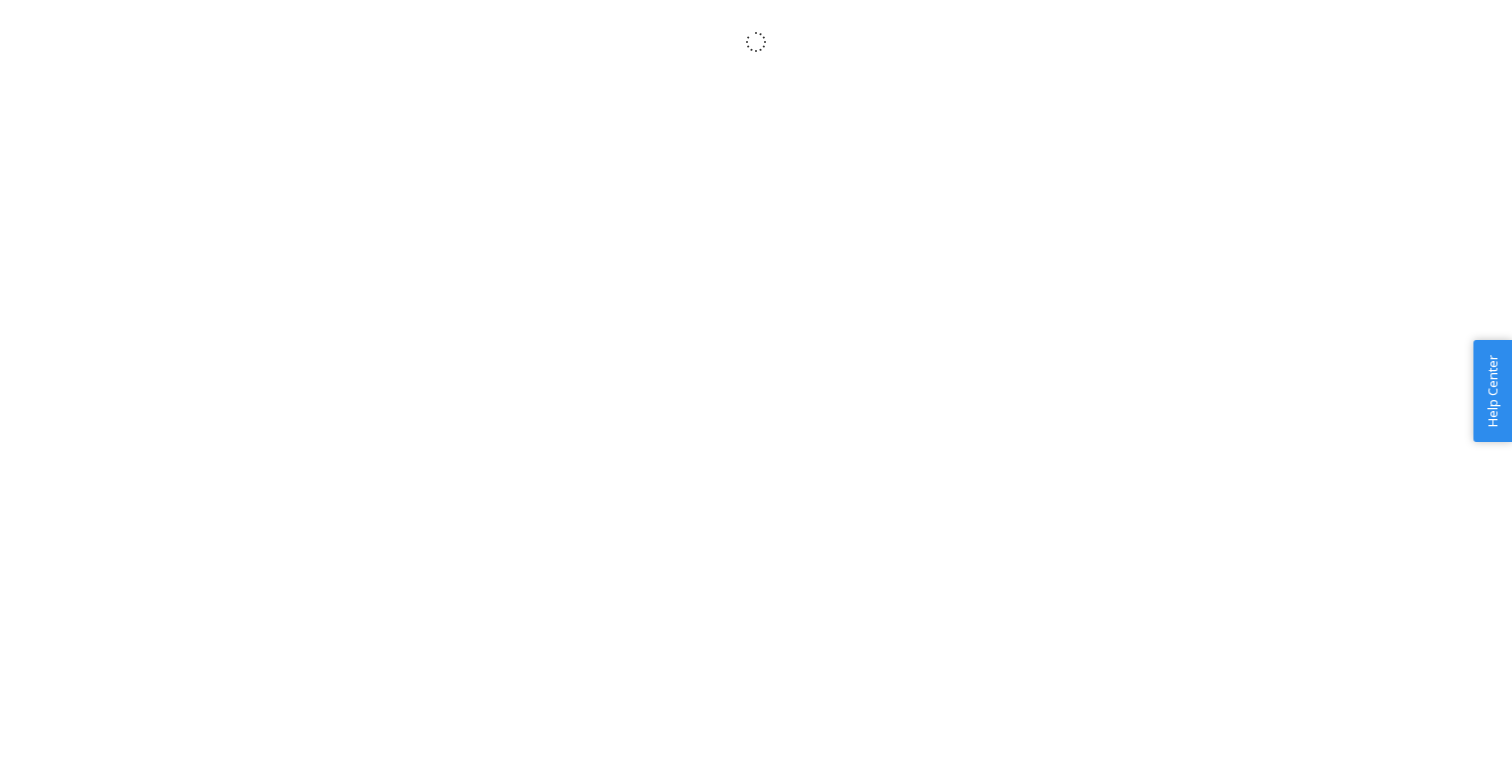 scroll, scrollTop: 0, scrollLeft: 0, axis: both 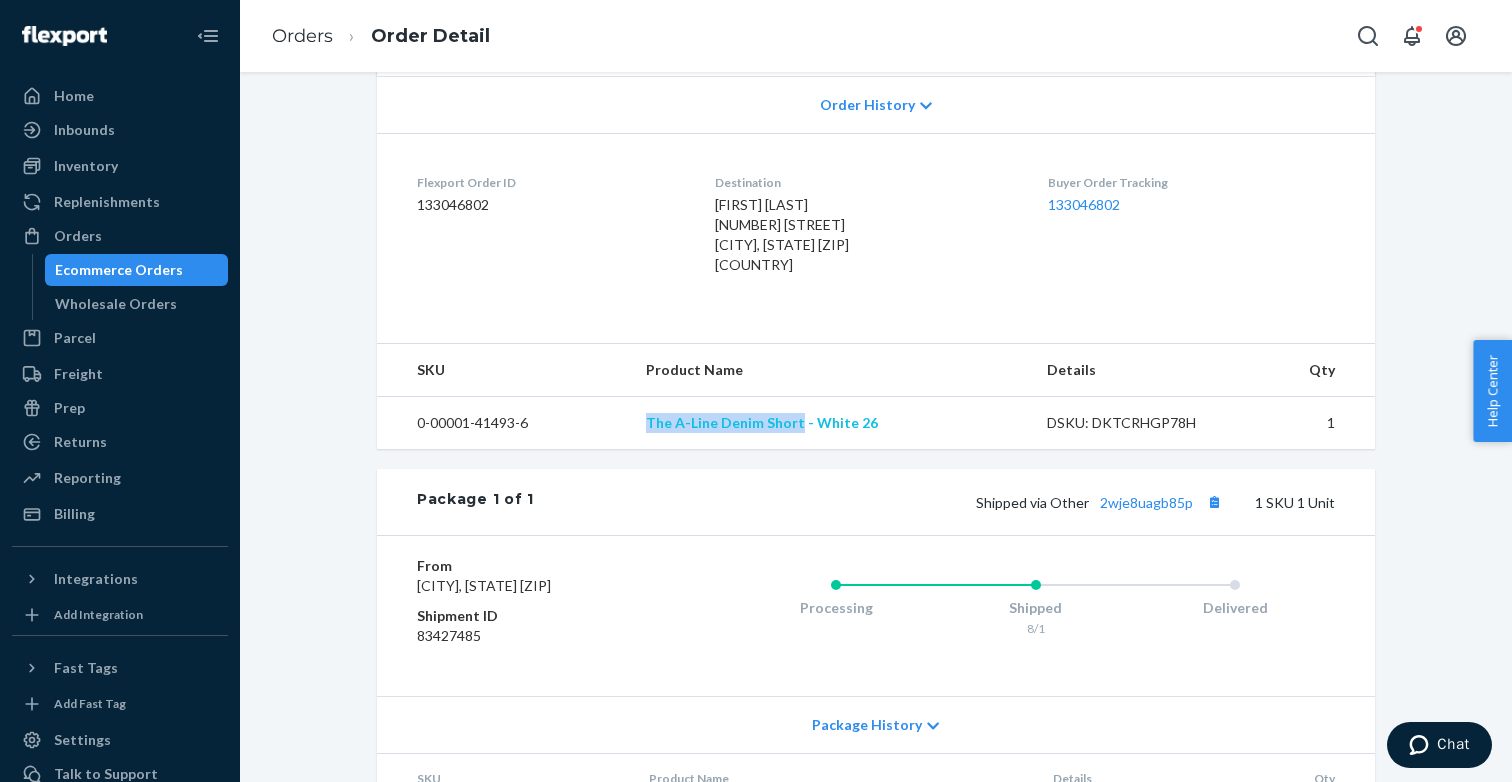 drag, startPoint x: 703, startPoint y: 422, endPoint x: 806, endPoint y: 423, distance: 103.00485 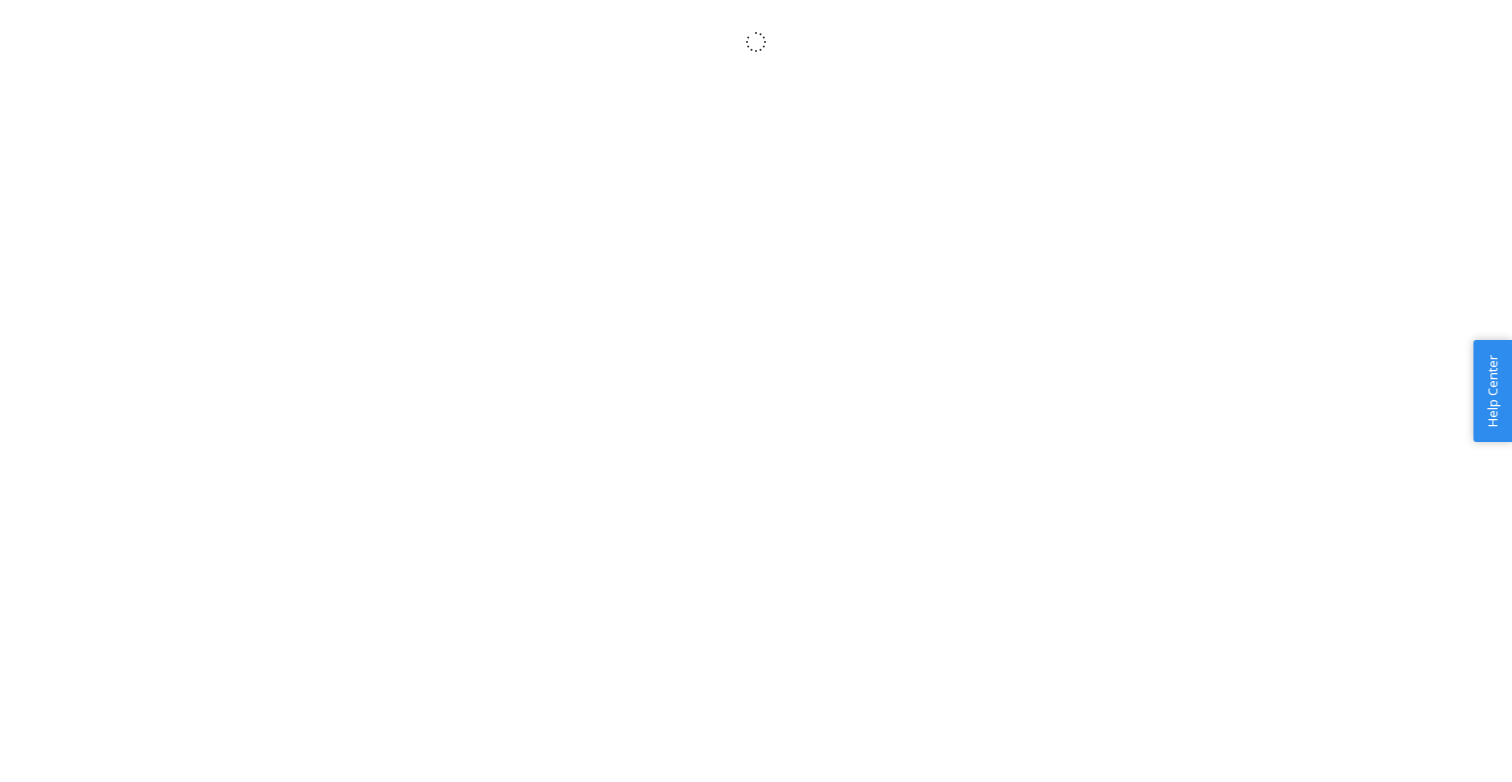 scroll, scrollTop: 0, scrollLeft: 0, axis: both 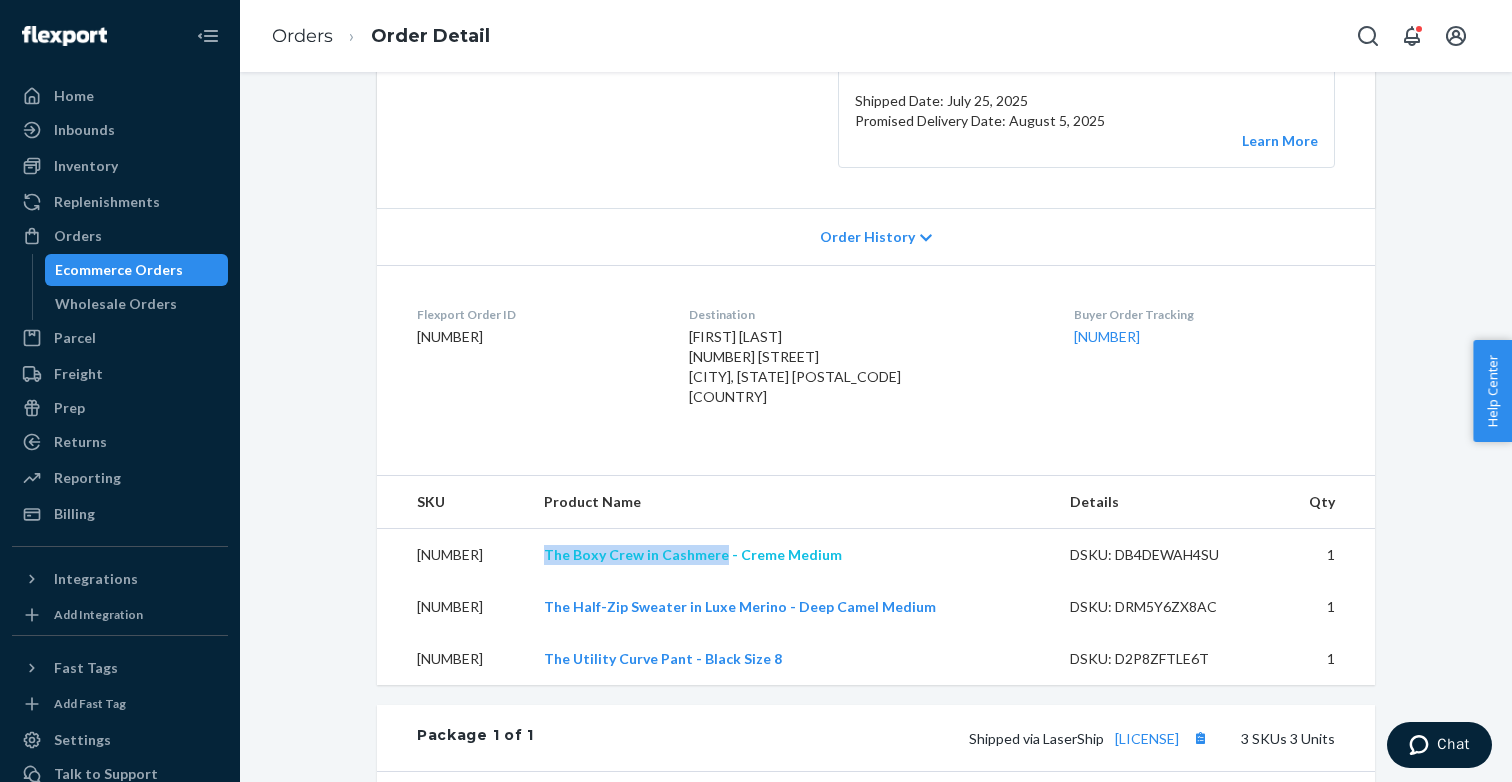 drag, startPoint x: 581, startPoint y: 554, endPoint x: 767, endPoint y: 553, distance: 186.00269 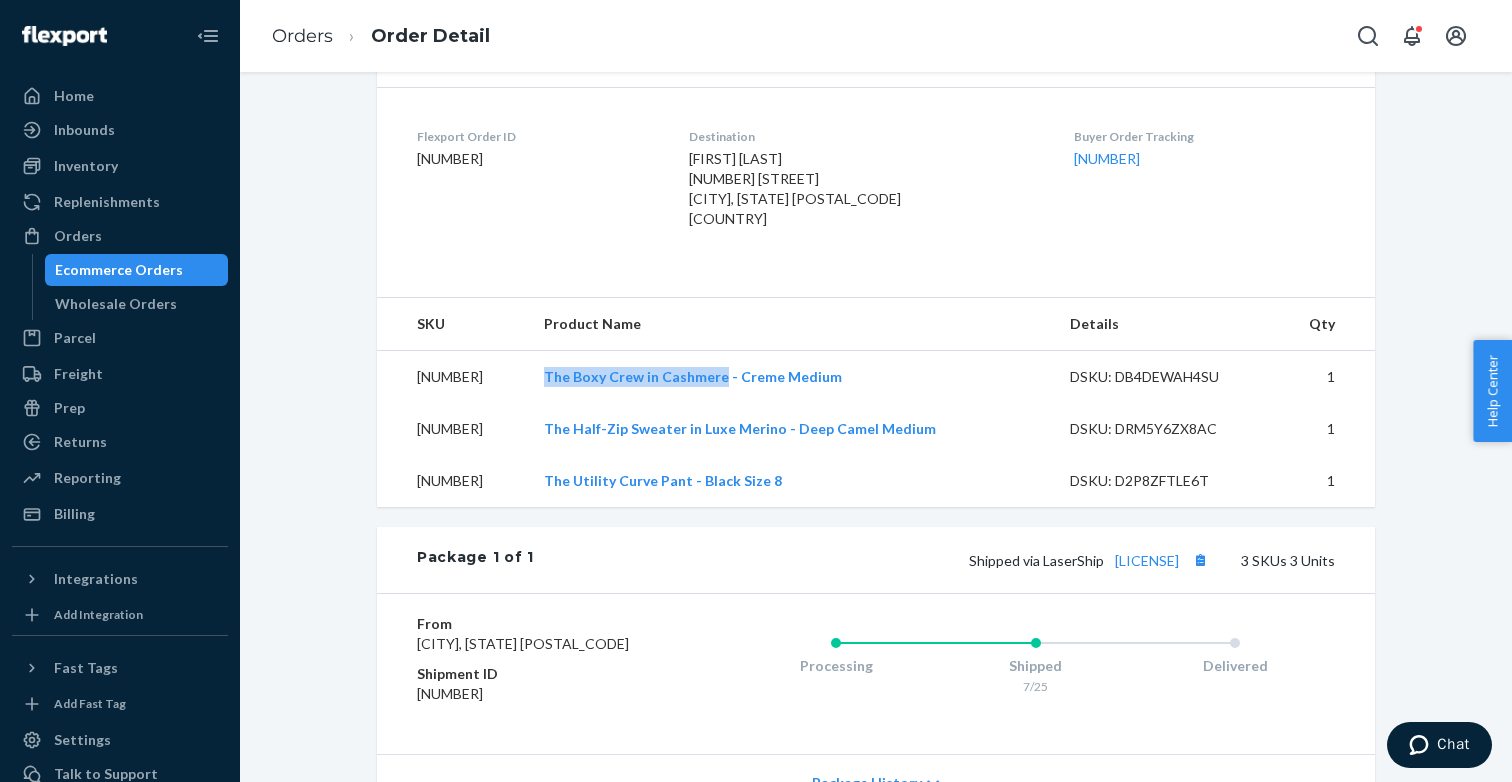 scroll, scrollTop: 560, scrollLeft: 0, axis: vertical 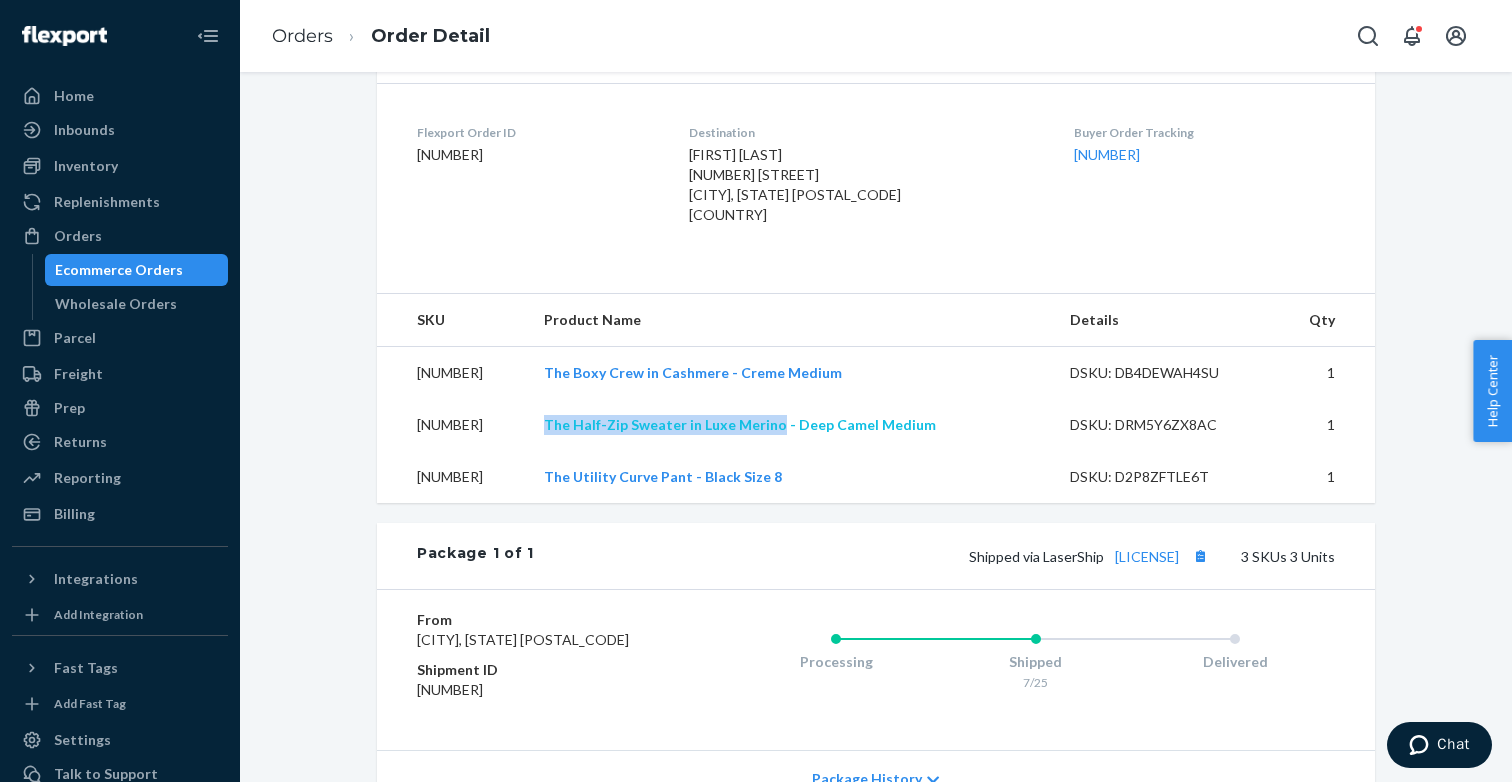 drag, startPoint x: 625, startPoint y: 415, endPoint x: 820, endPoint y: 417, distance: 195.01025 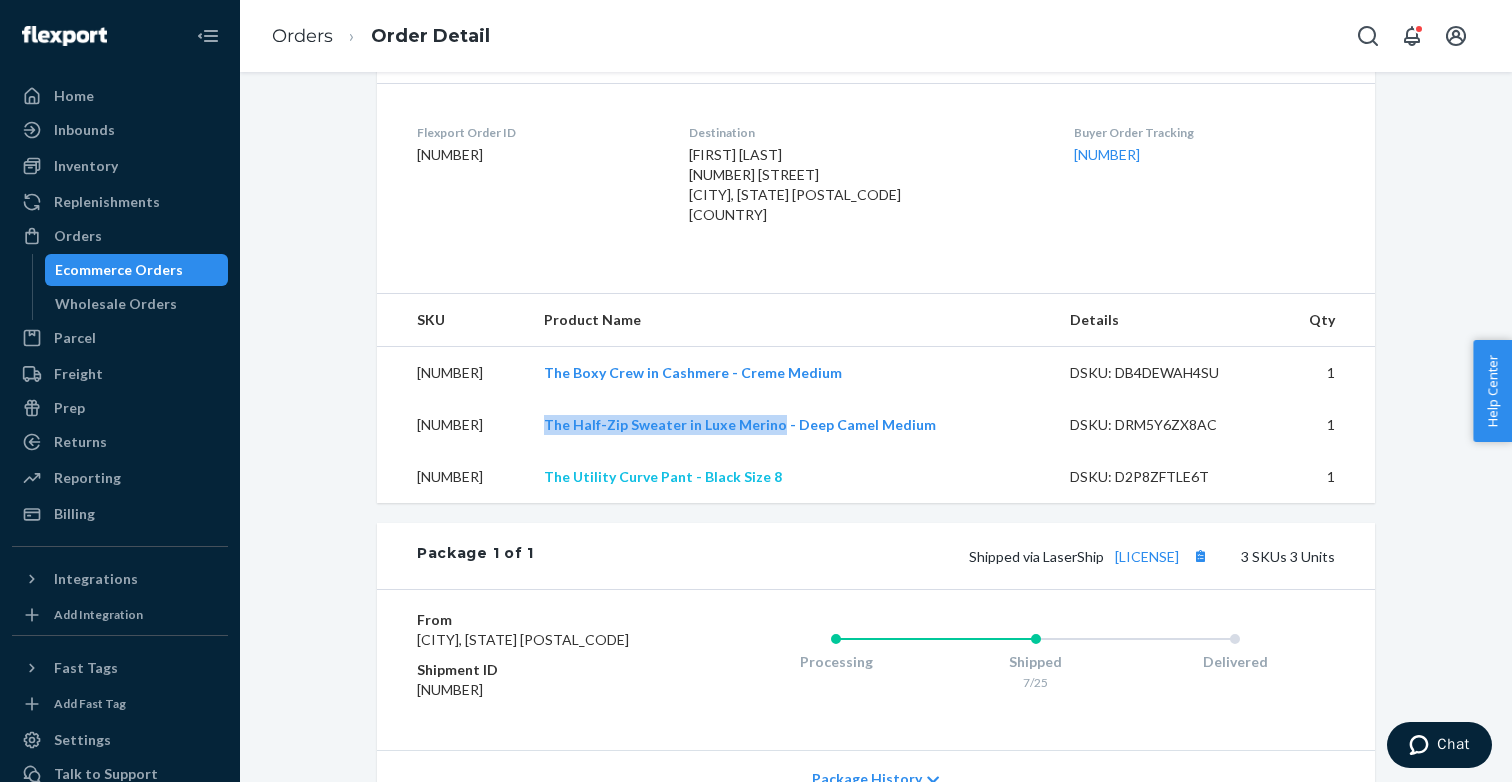 drag, startPoint x: 576, startPoint y: 473, endPoint x: 733, endPoint y: 476, distance: 157.02866 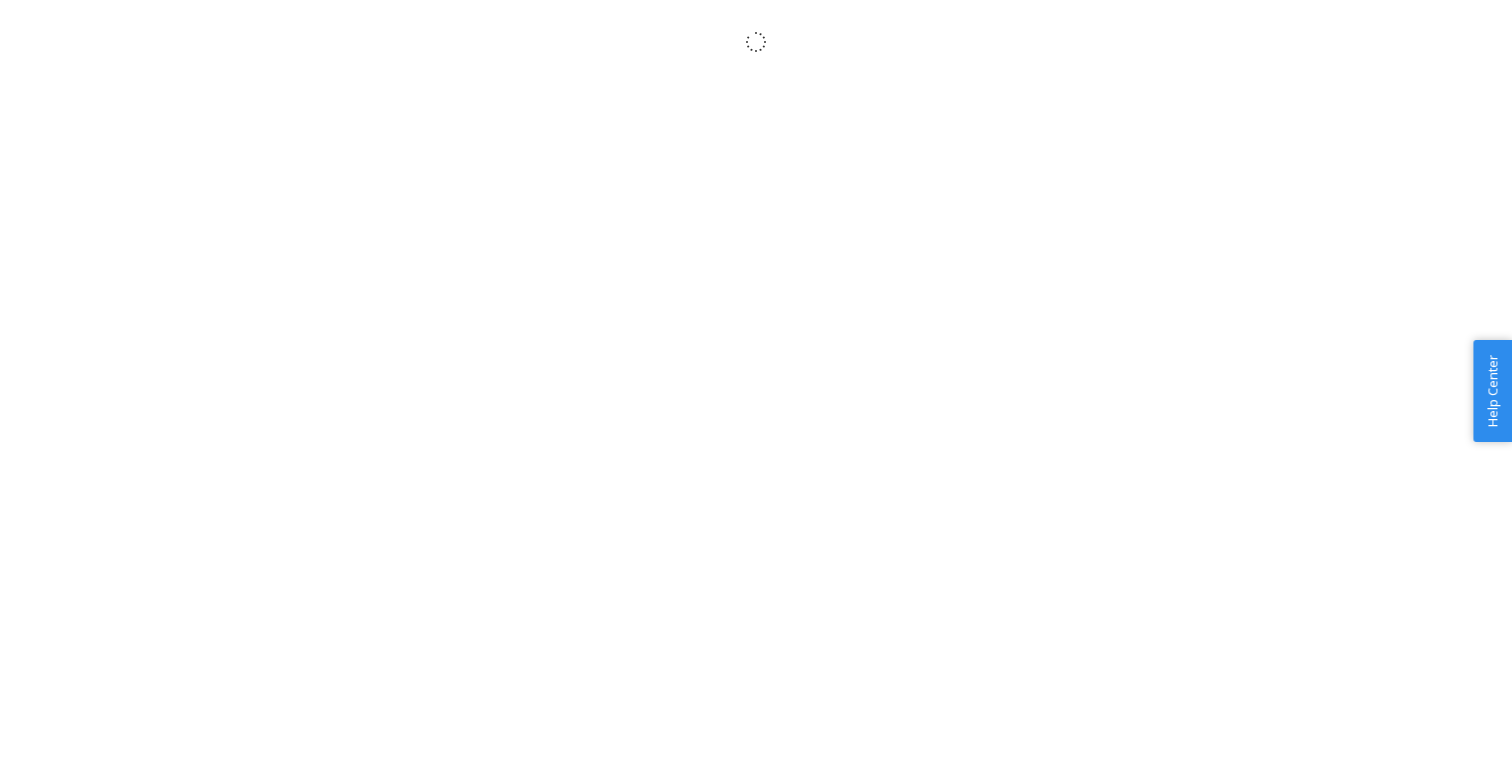 scroll, scrollTop: 0, scrollLeft: 0, axis: both 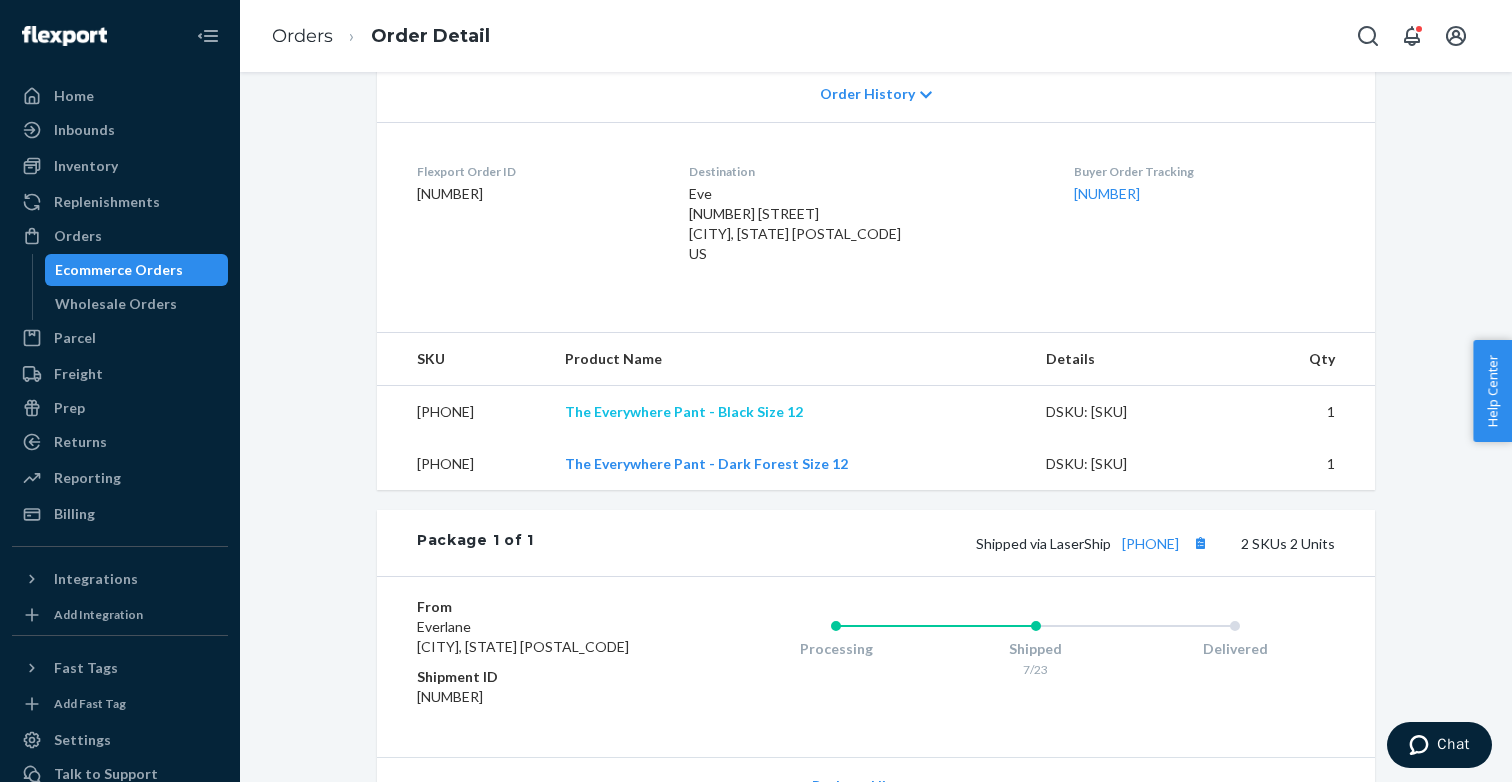 drag, startPoint x: 609, startPoint y: 419, endPoint x: 768, endPoint y: 419, distance: 159 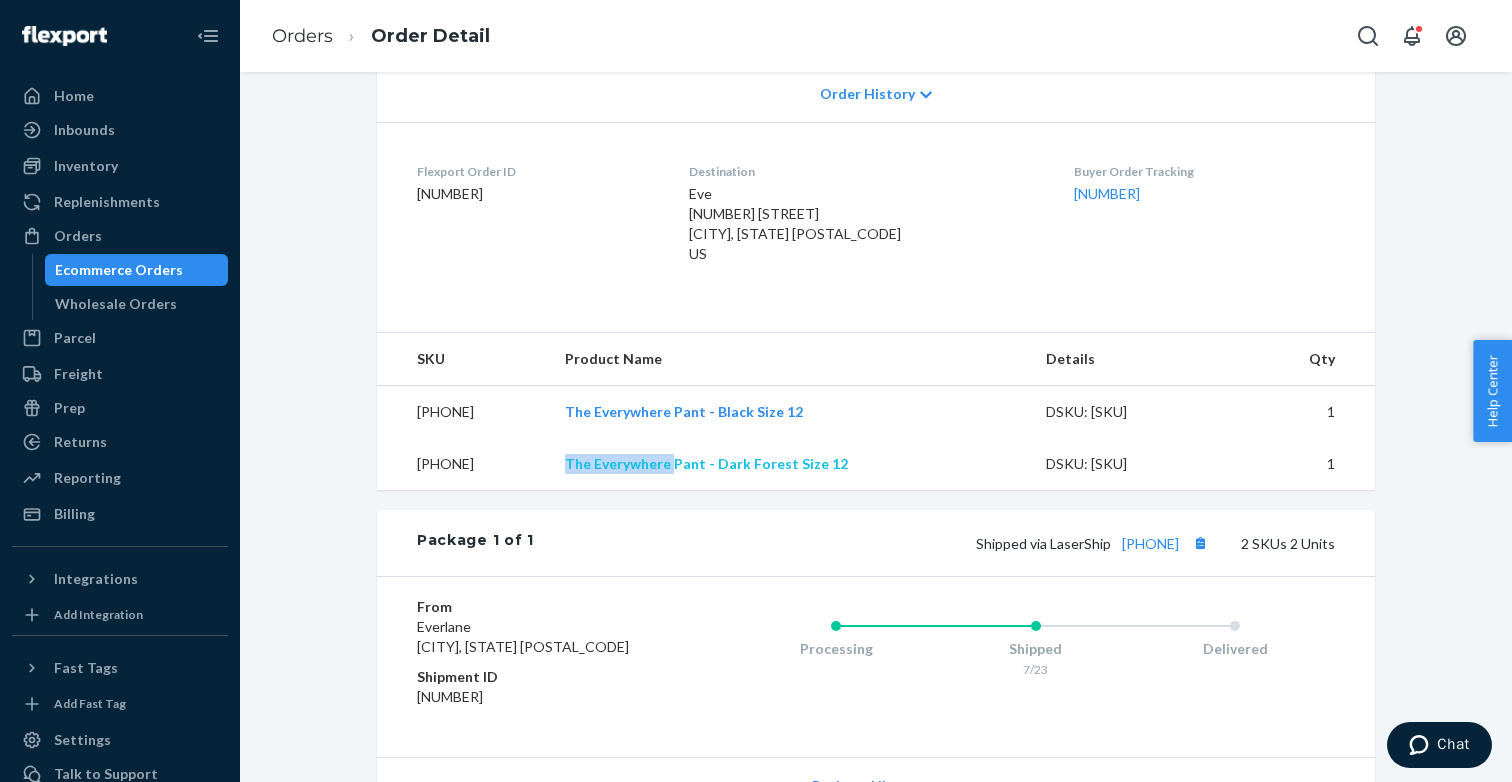 drag, startPoint x: 670, startPoint y: 465, endPoint x: 739, endPoint y: 465, distance: 69 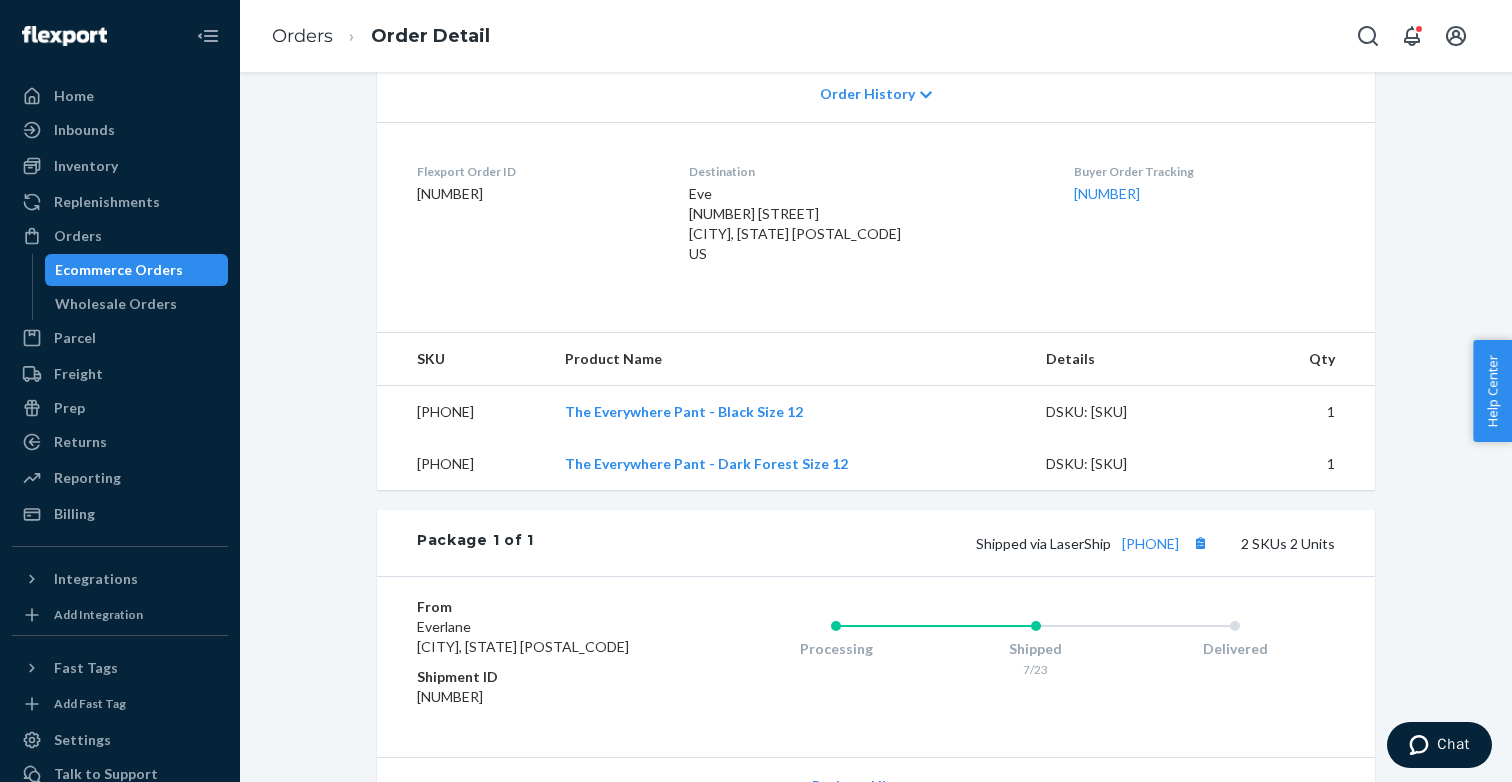 click on "0-00001-26246-9" at bounding box center (463, 411) 